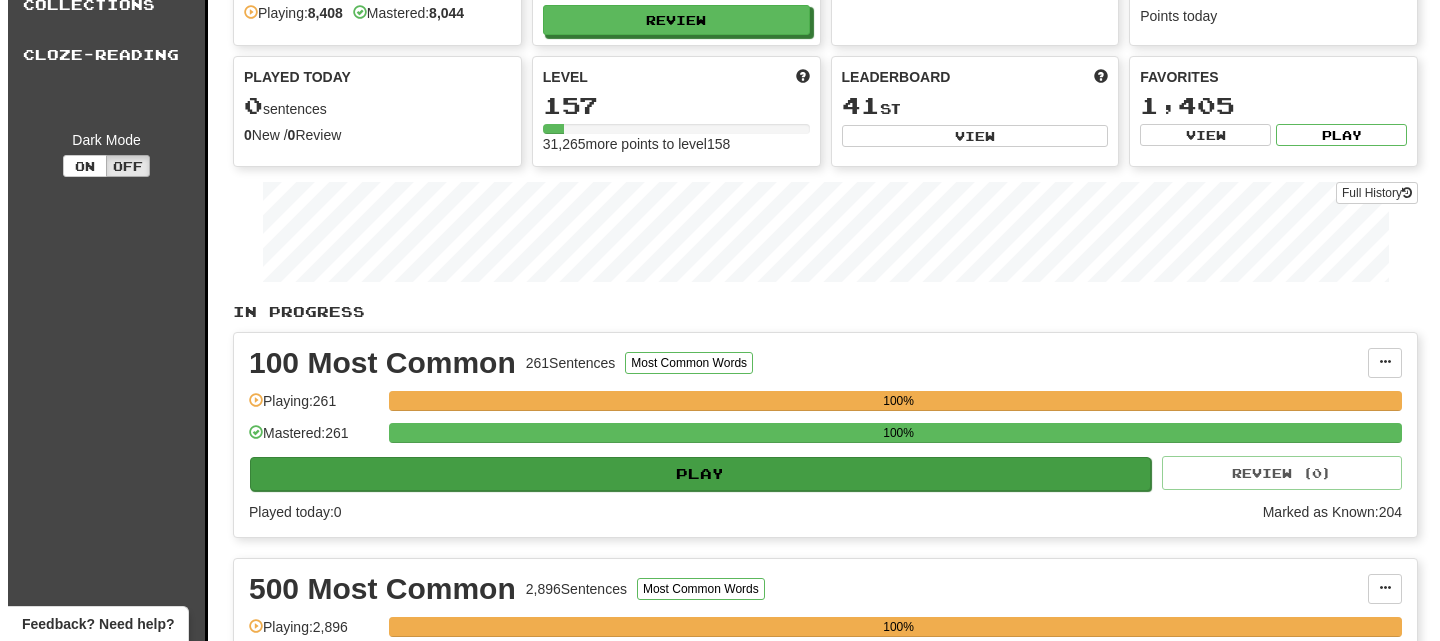 scroll, scrollTop: 464, scrollLeft: 0, axis: vertical 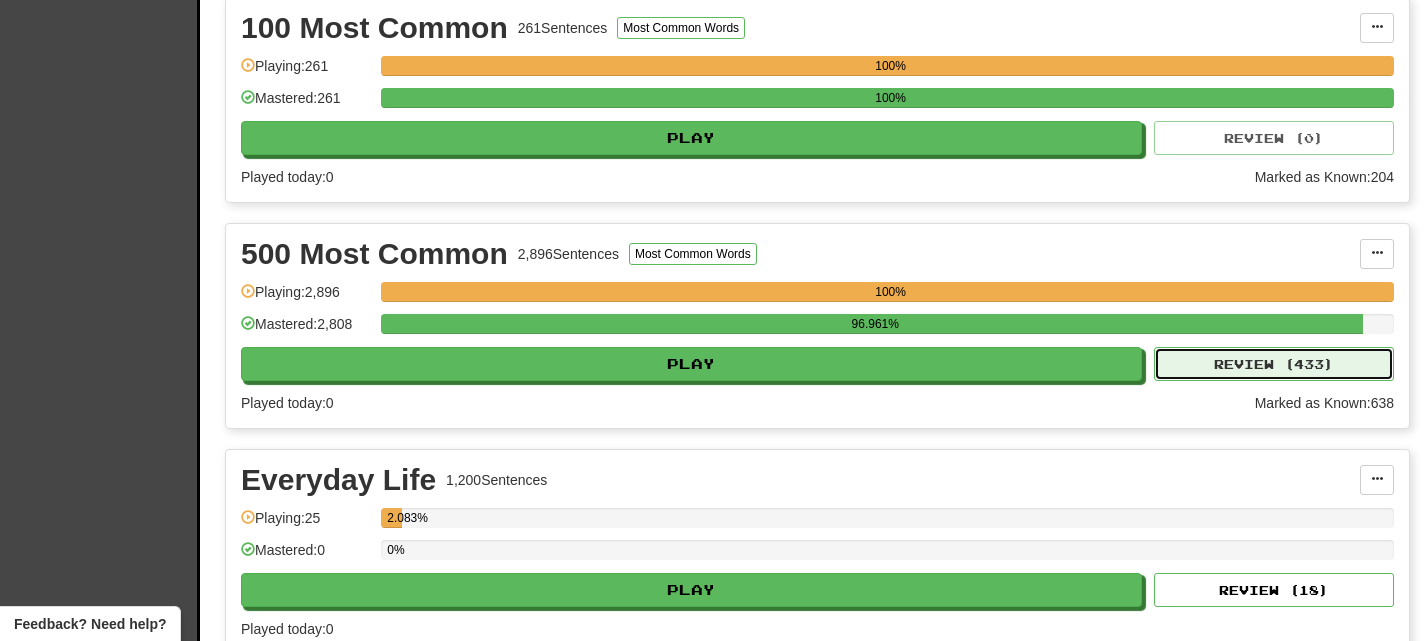 click on "Review ( 433 )" at bounding box center [1274, 364] 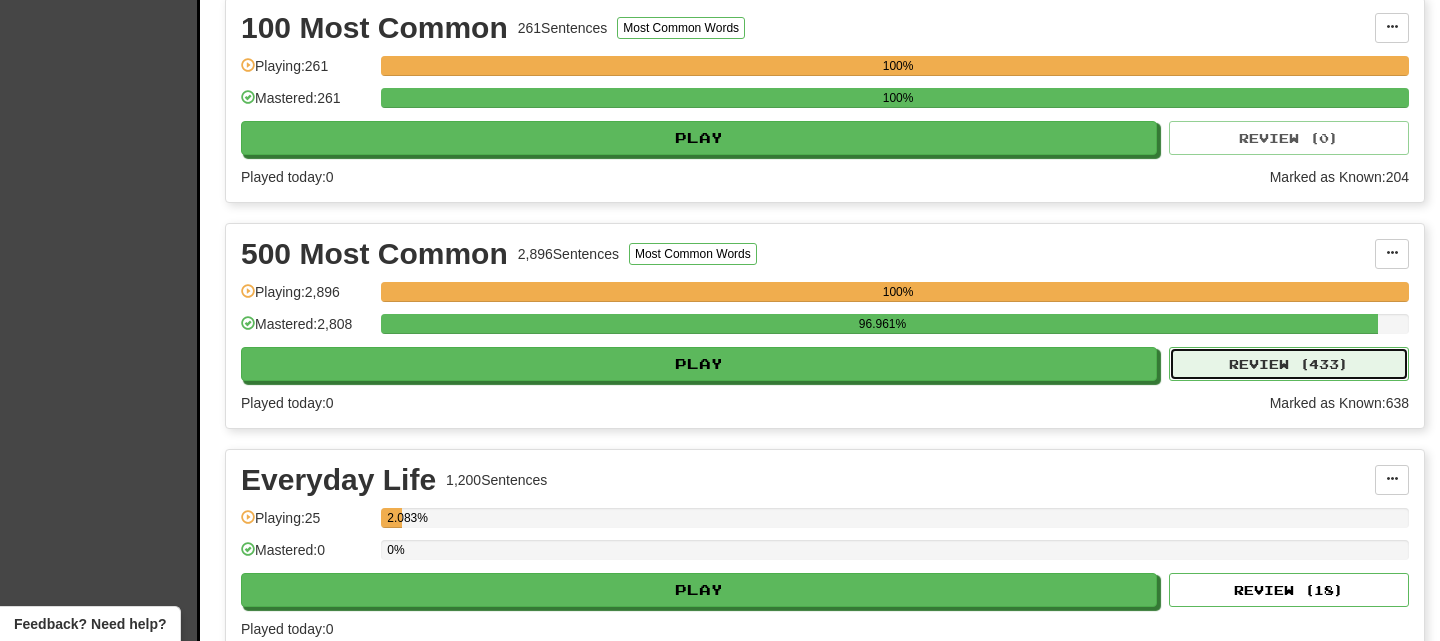 select on "**" 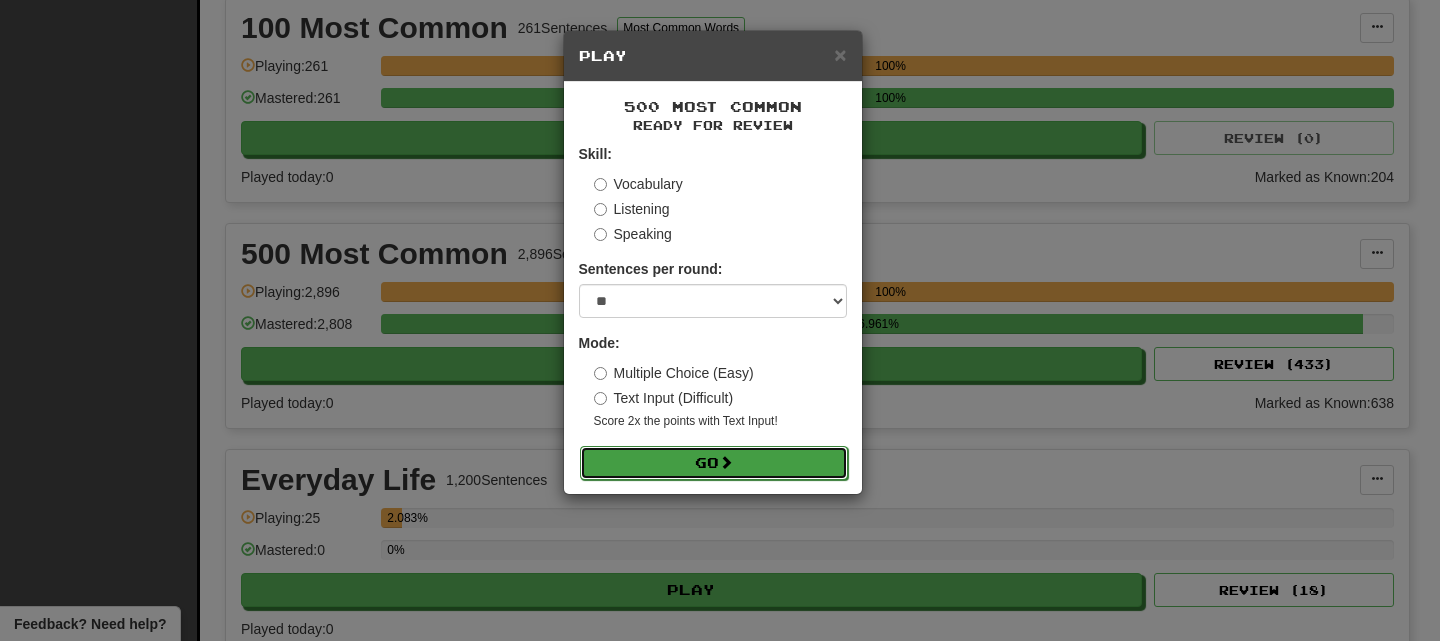 click on "Go" at bounding box center (714, 463) 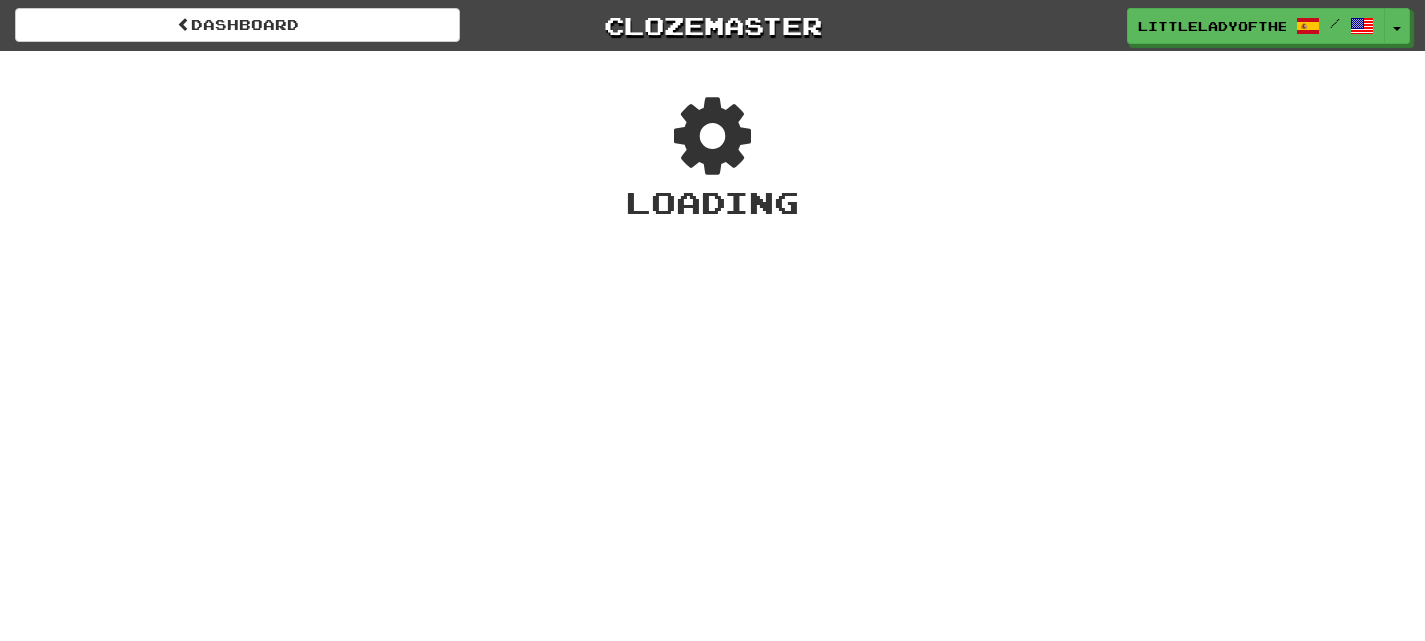 scroll, scrollTop: 0, scrollLeft: 0, axis: both 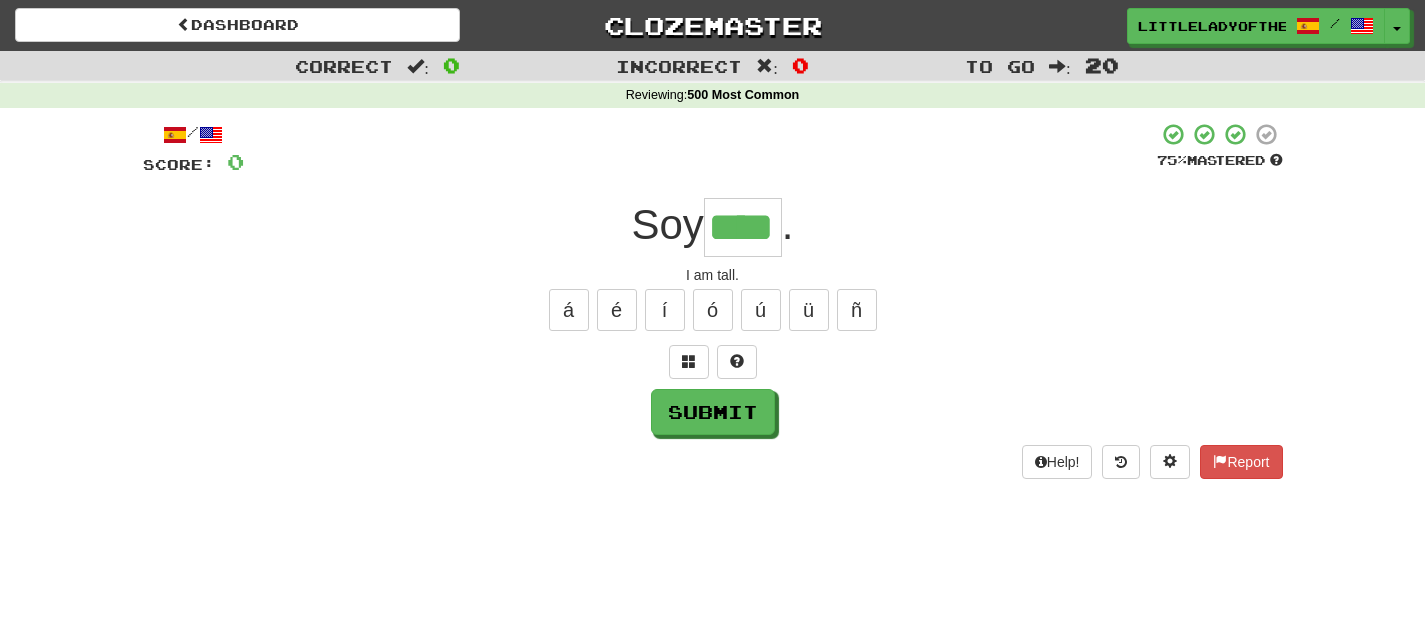 type on "****" 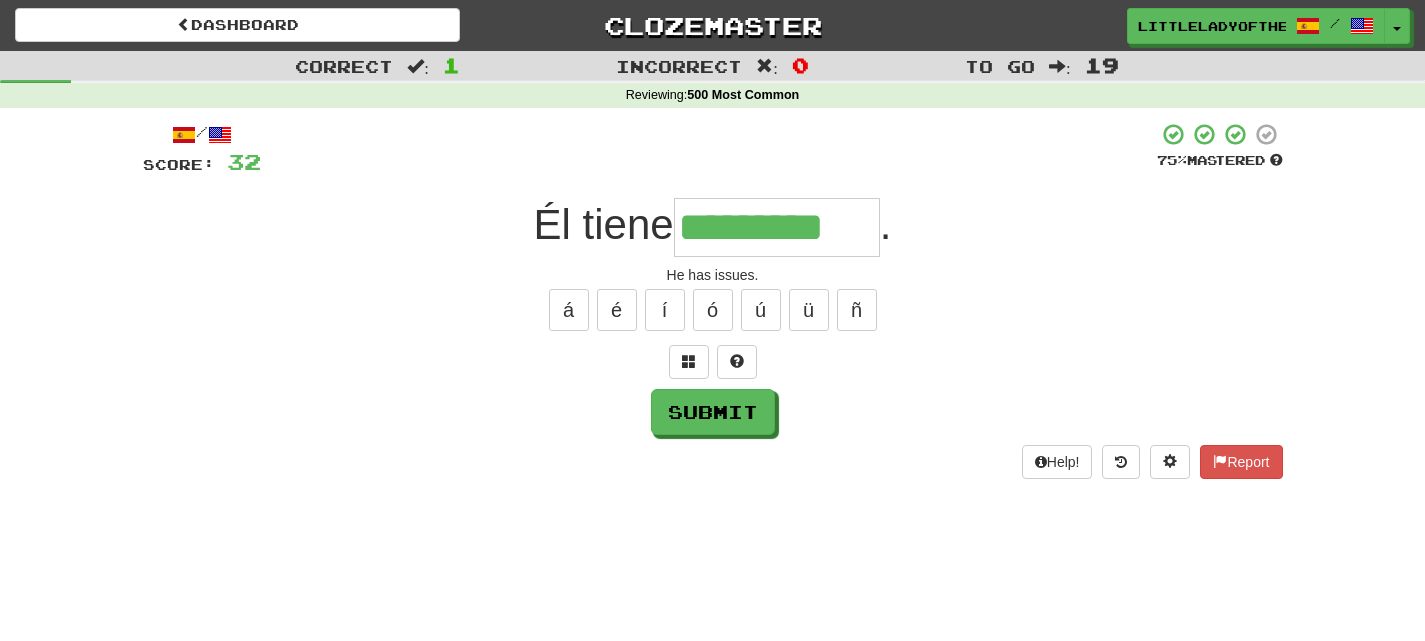 type on "*********" 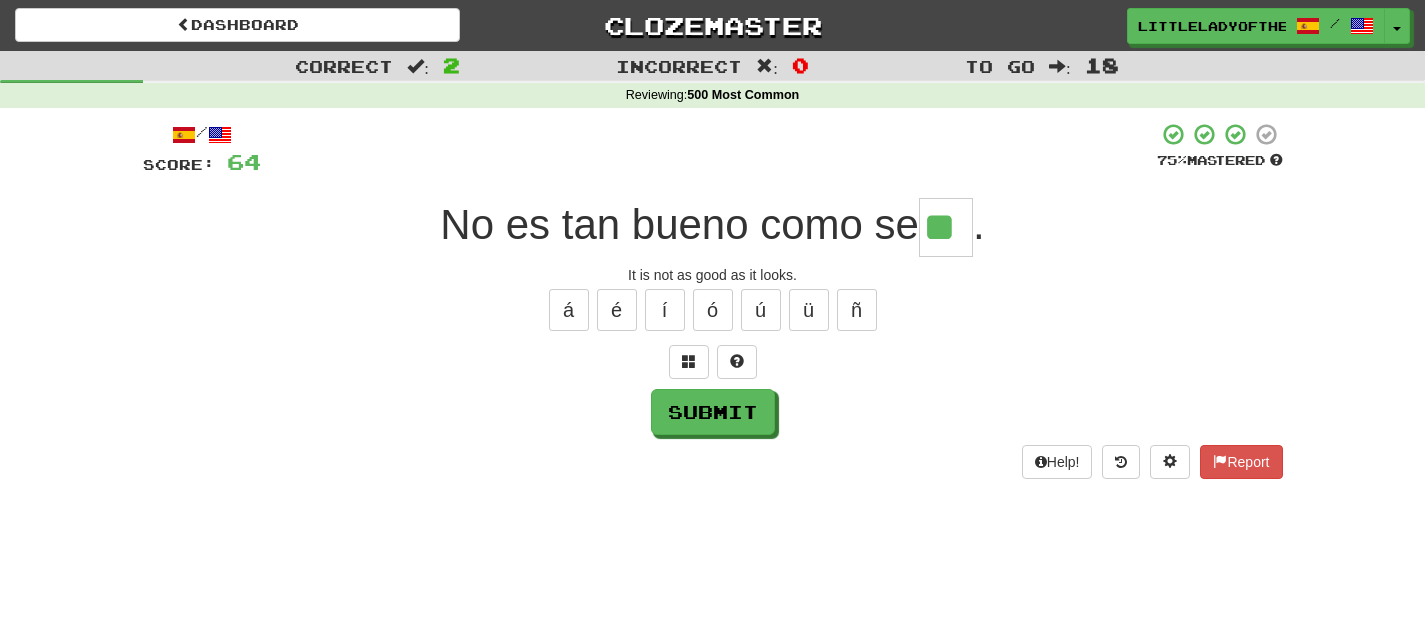 type on "**" 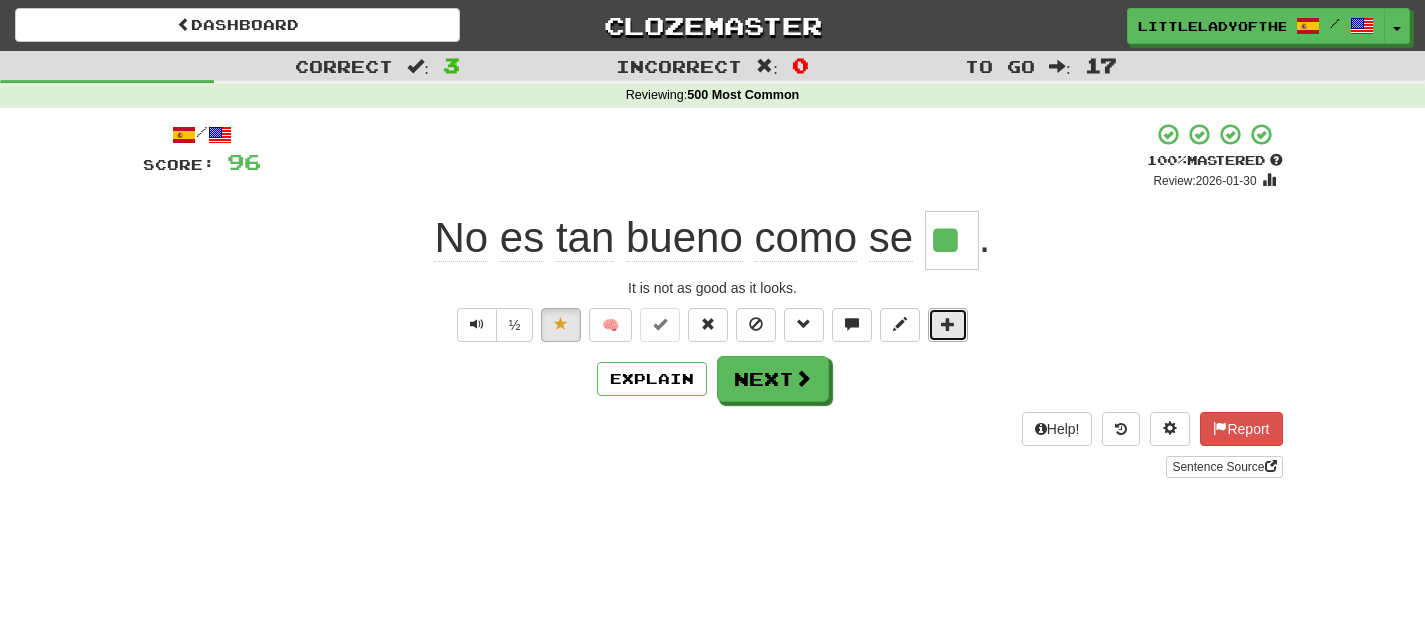 click at bounding box center [948, 325] 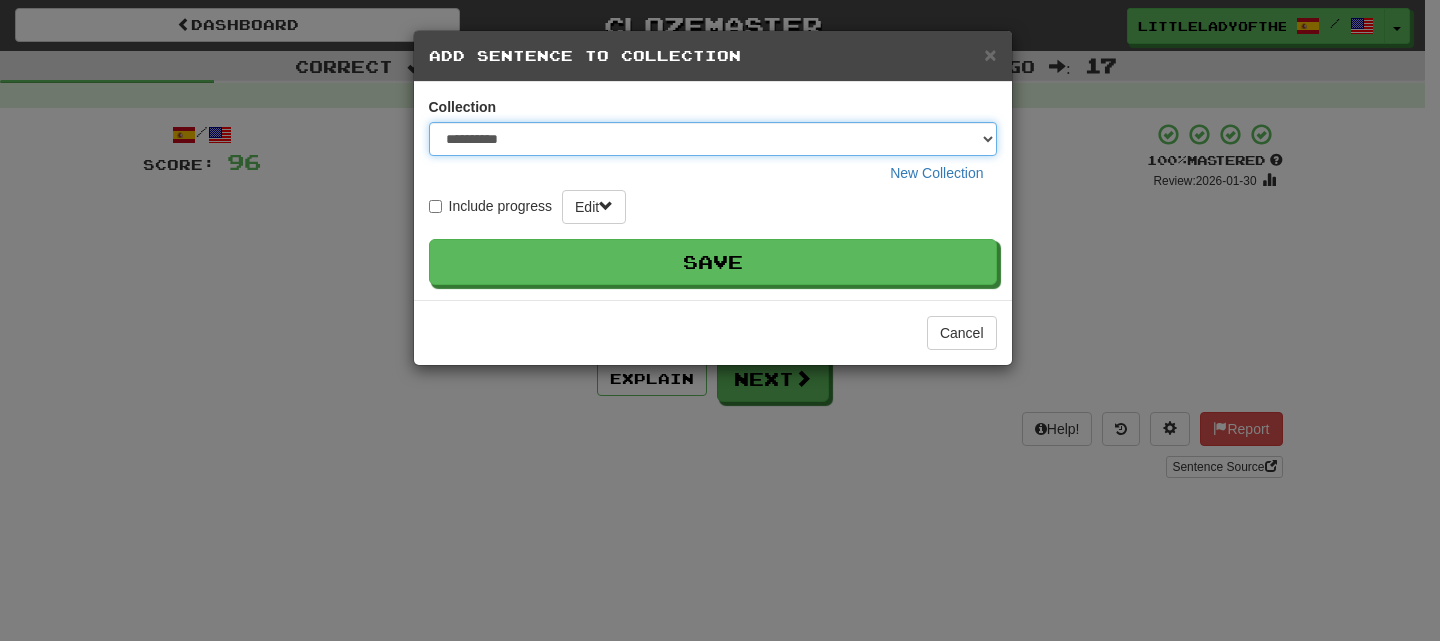 click on "**********" at bounding box center (713, 139) 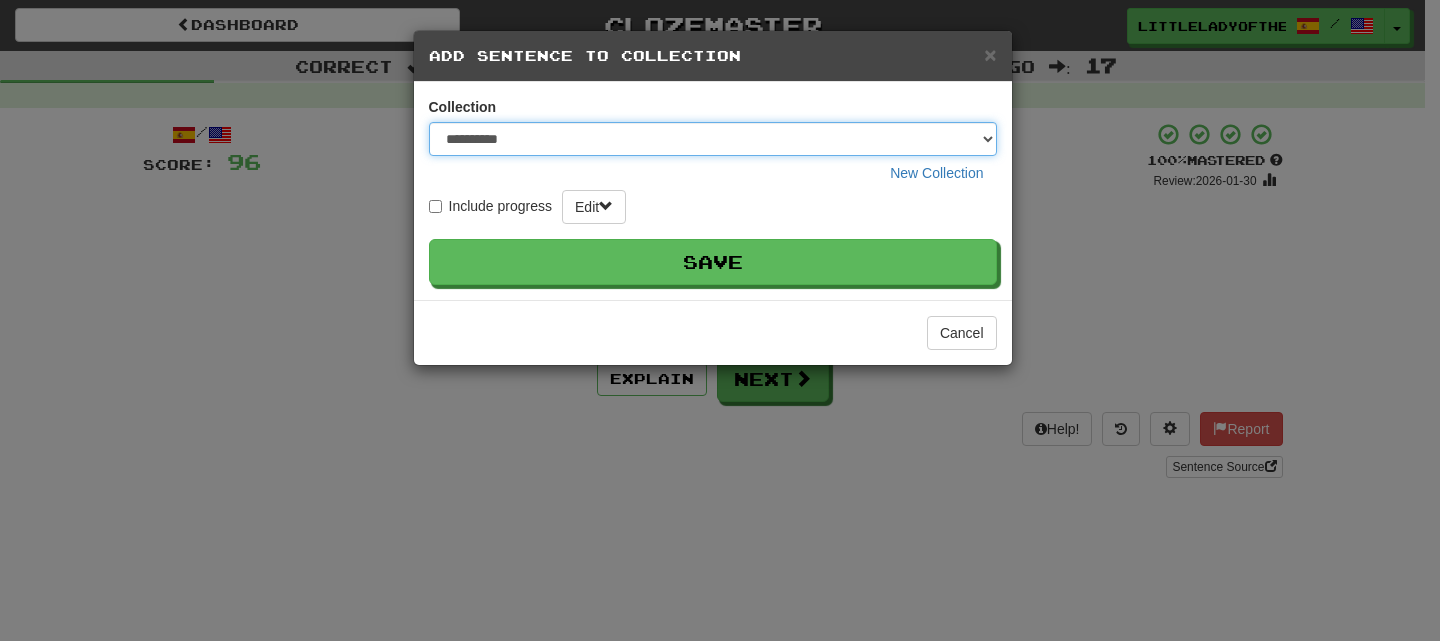 select on "*****" 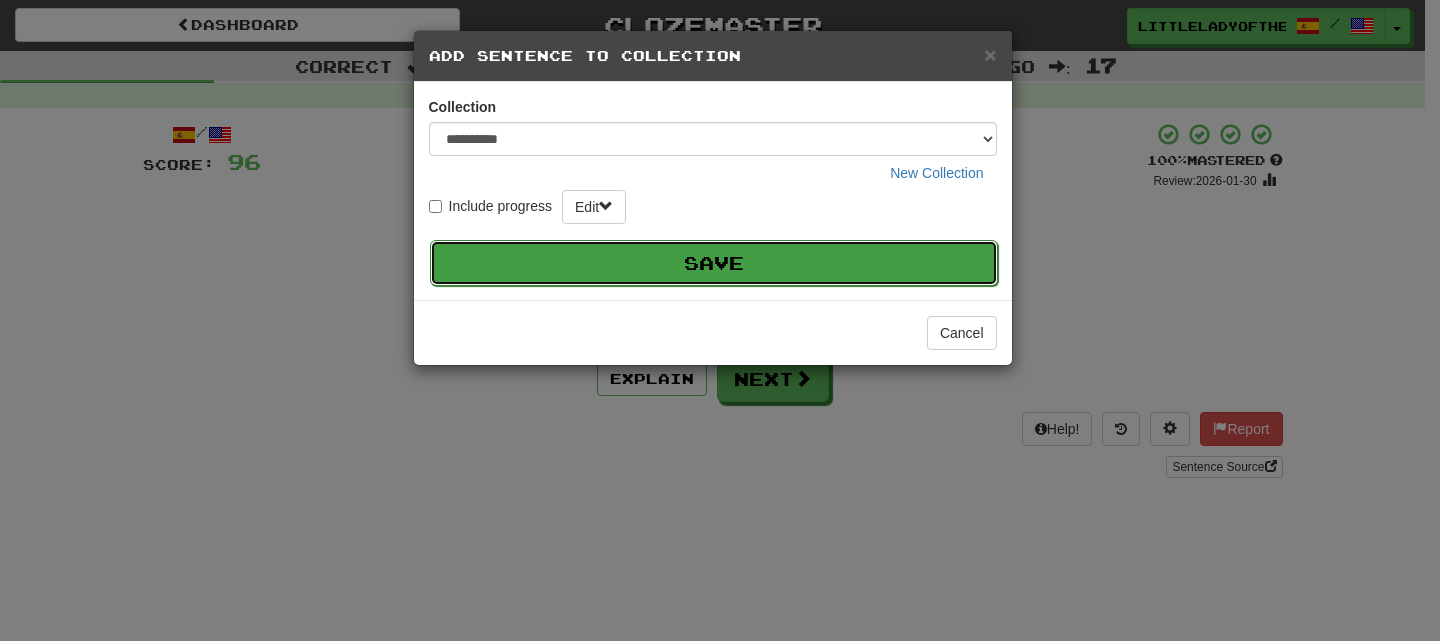 click on "Save" at bounding box center (714, 263) 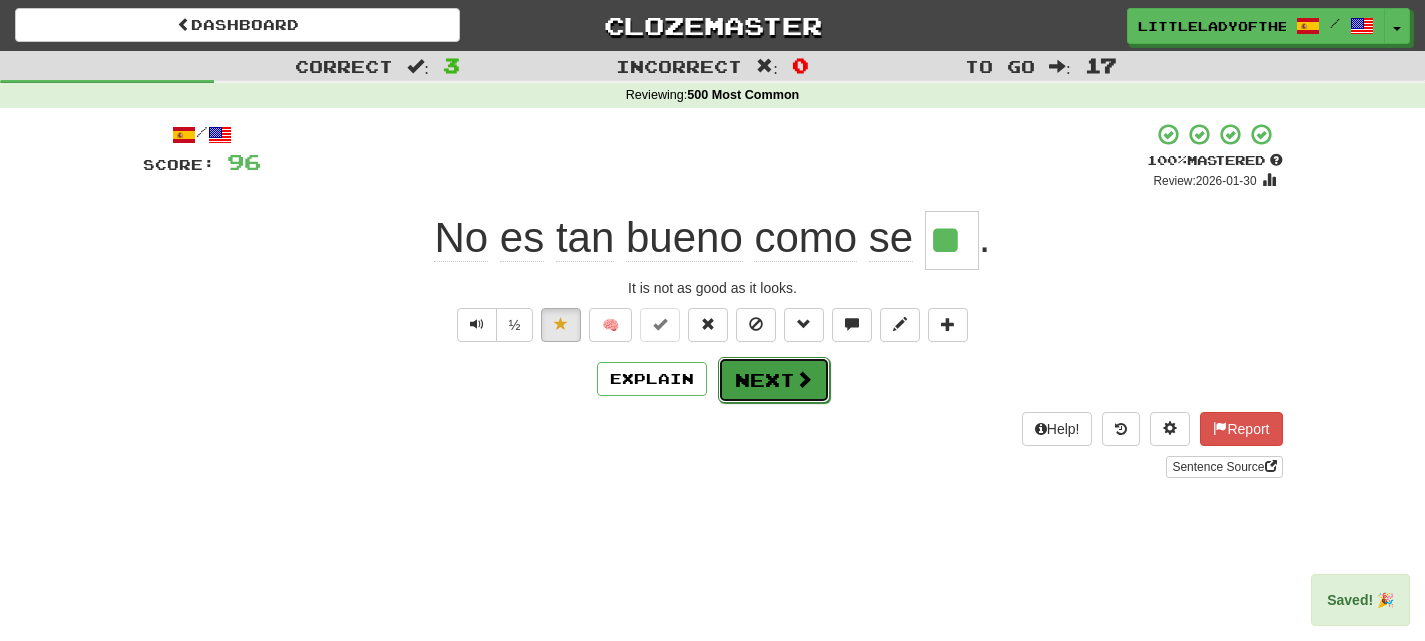 click on "Next" at bounding box center [774, 380] 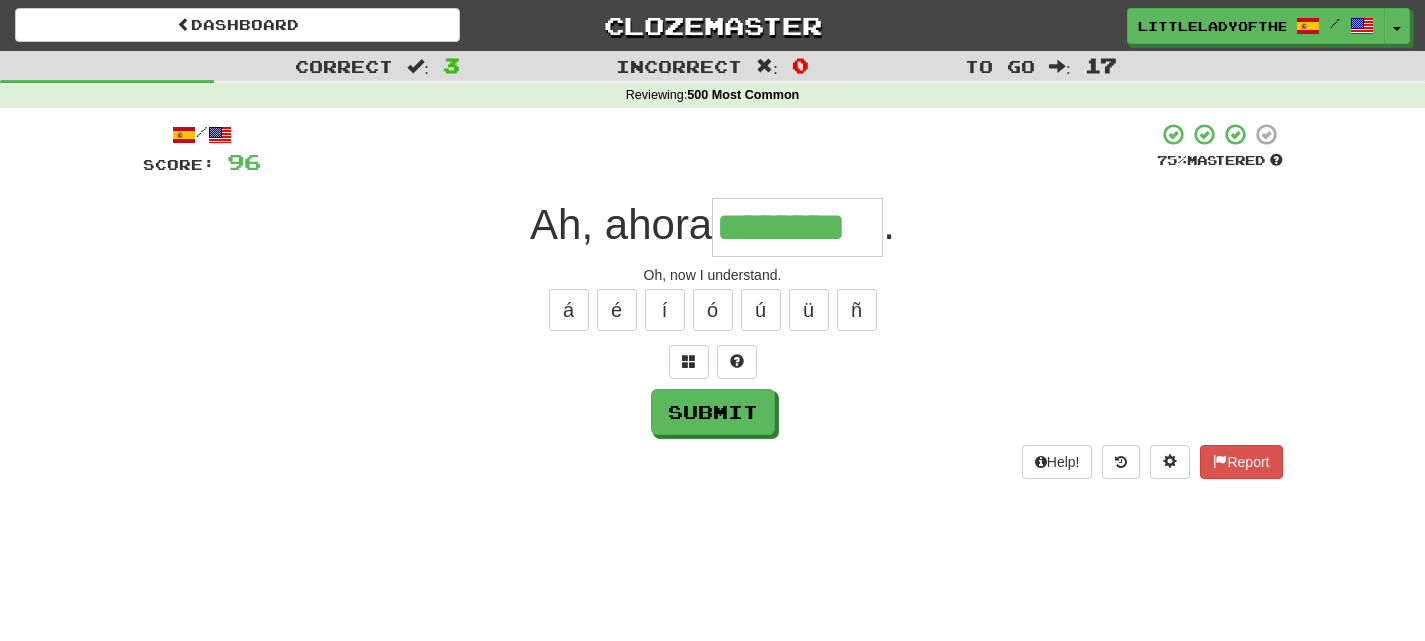 type on "********" 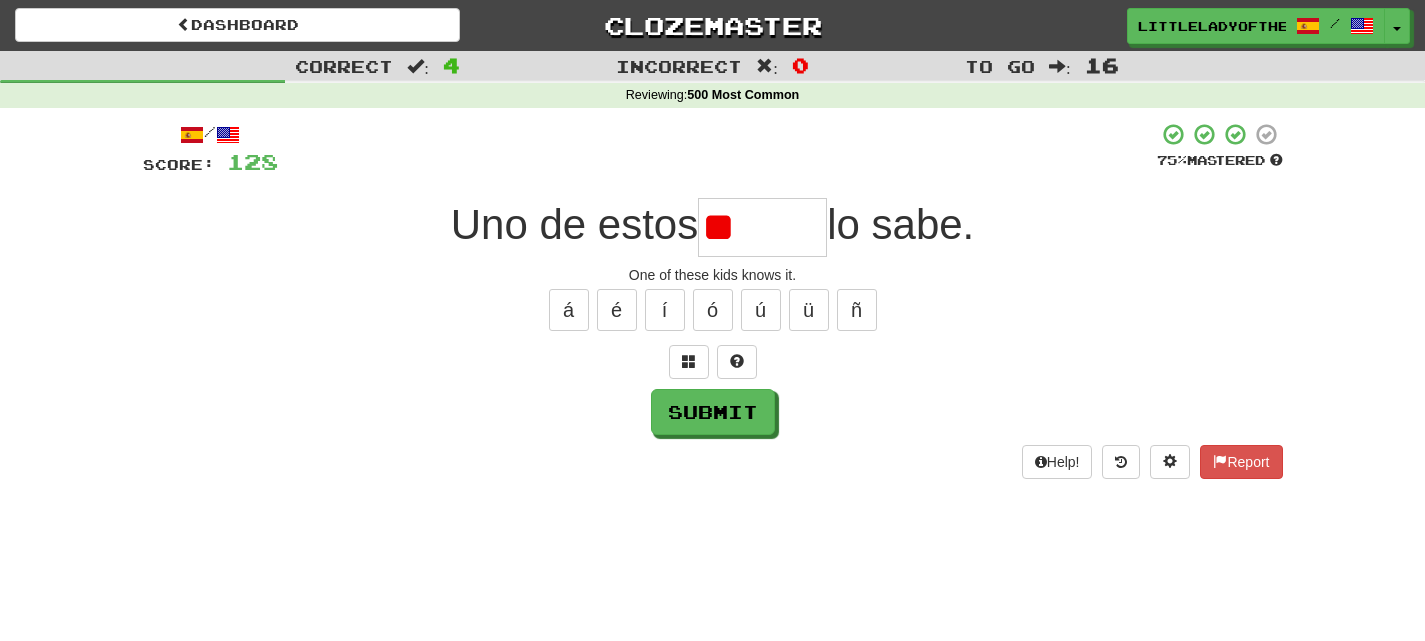 type on "*" 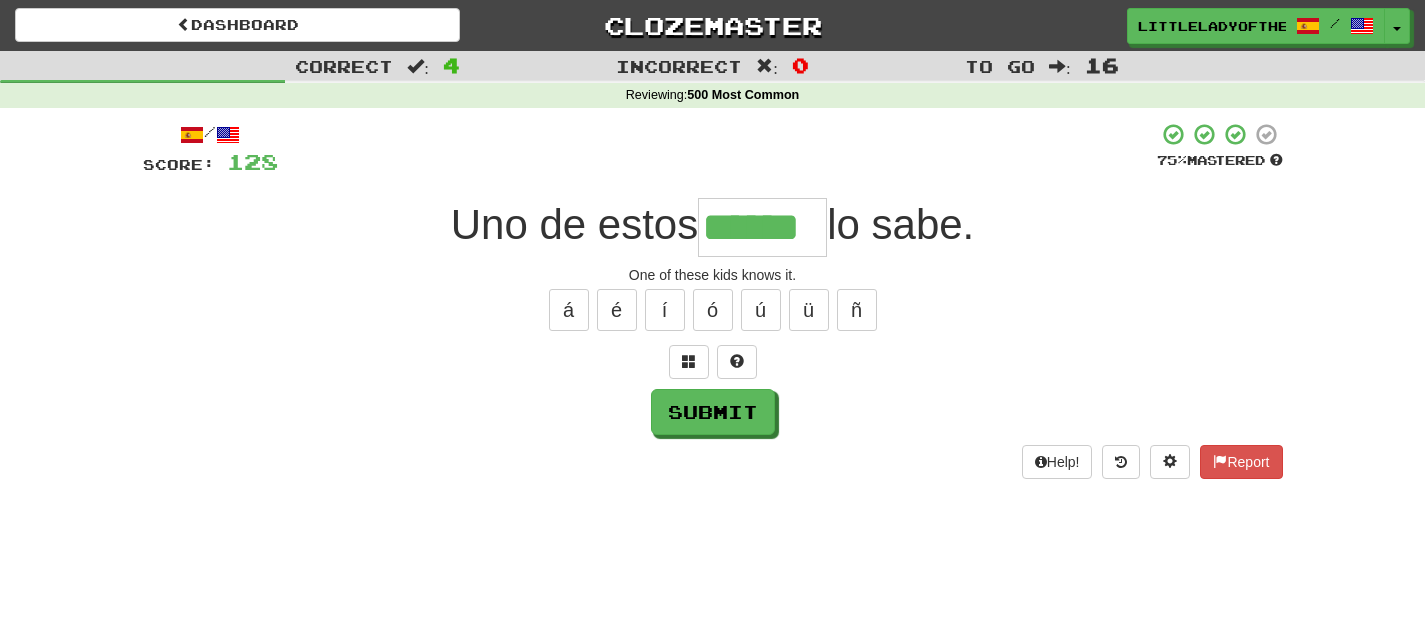 type on "******" 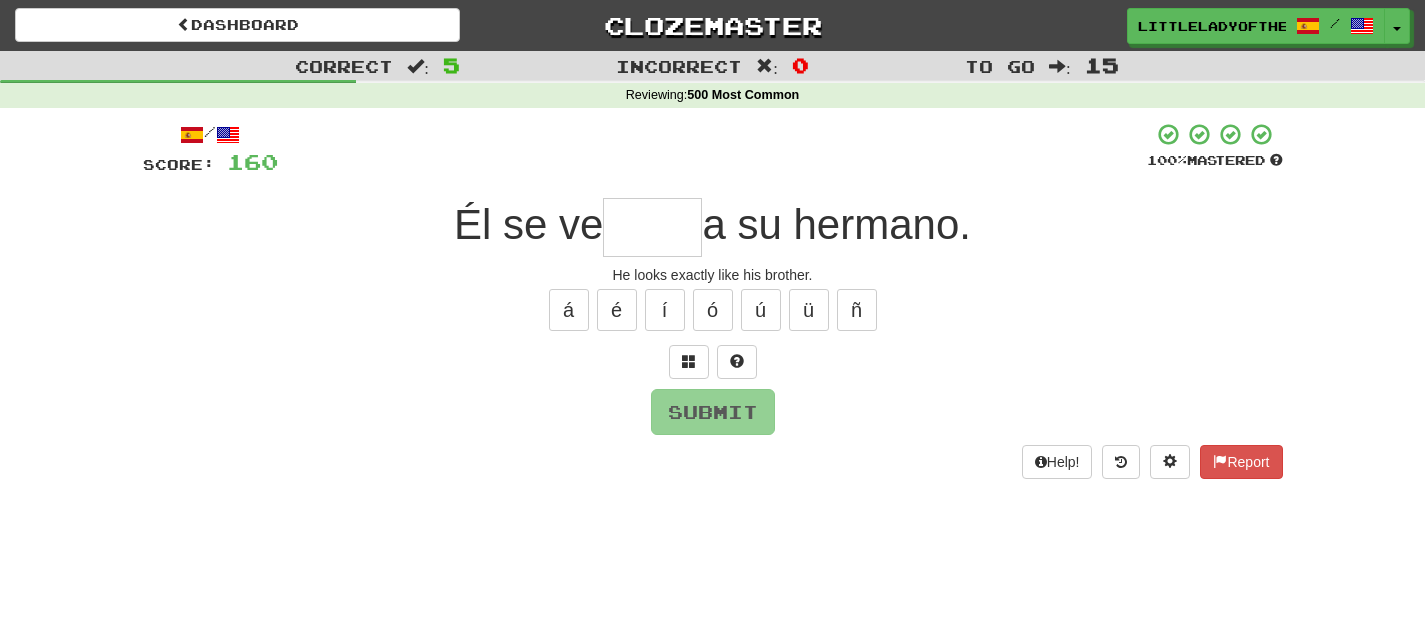 type on "*" 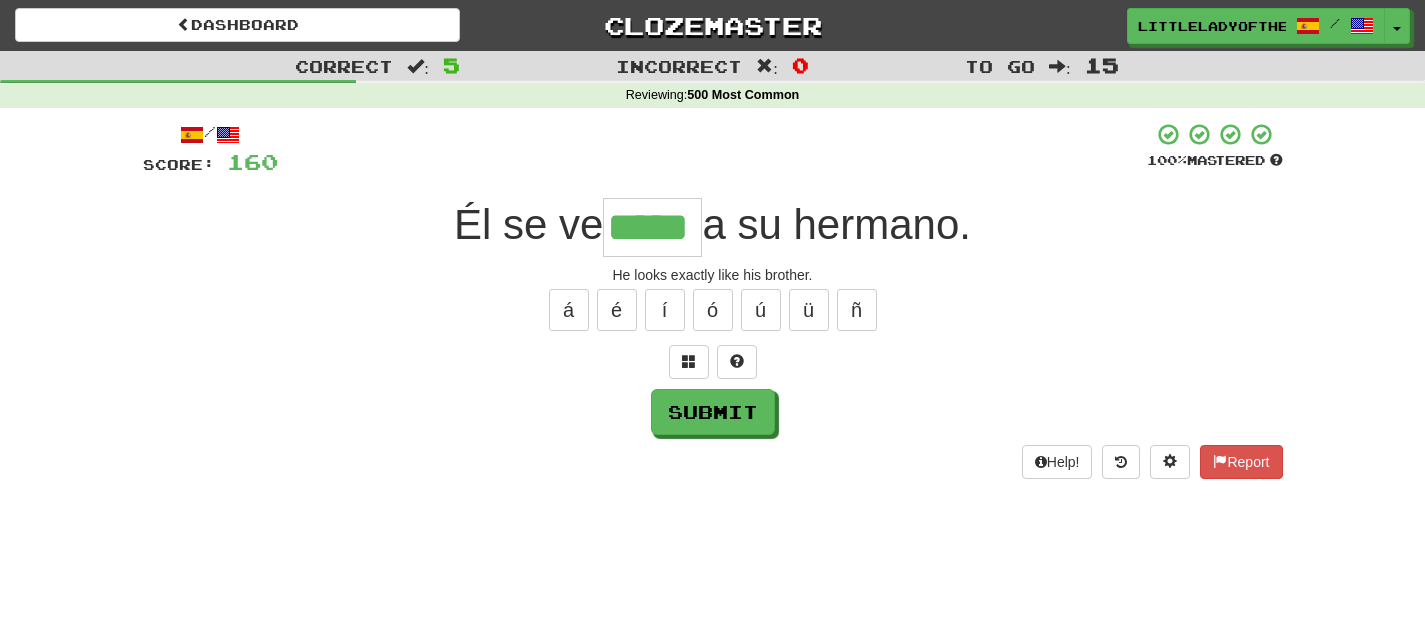 type on "*****" 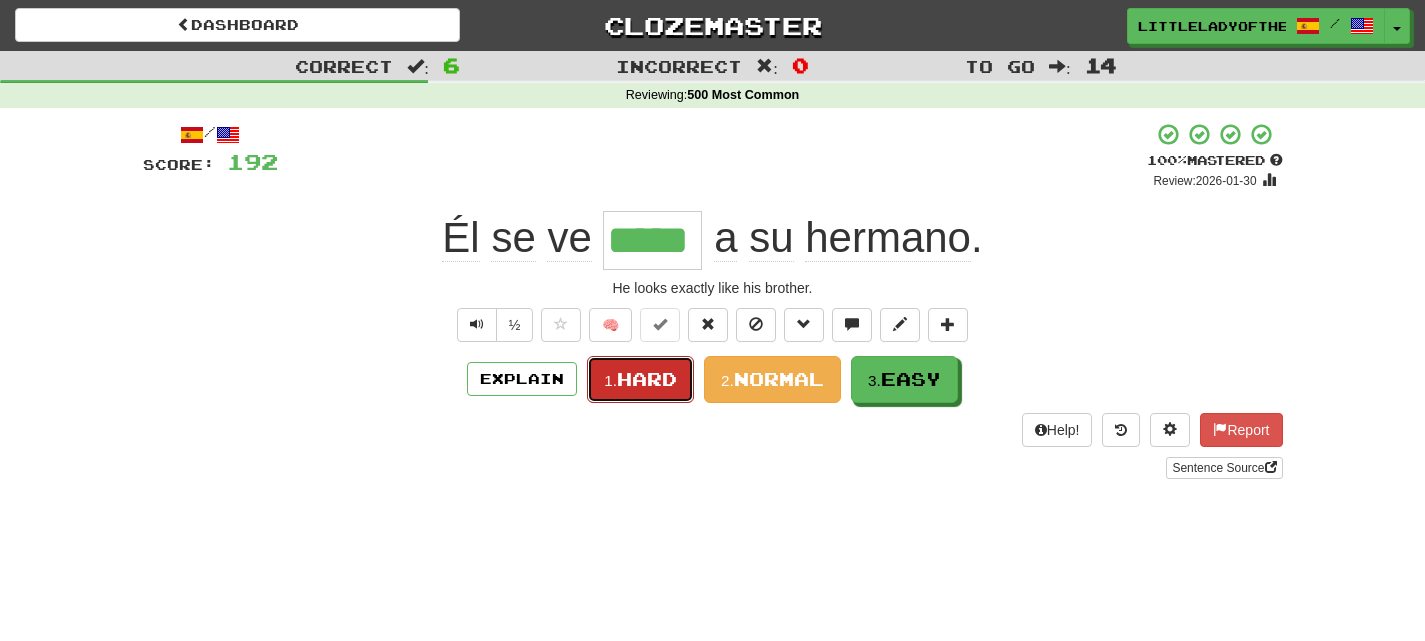 click on "Hard" at bounding box center (647, 379) 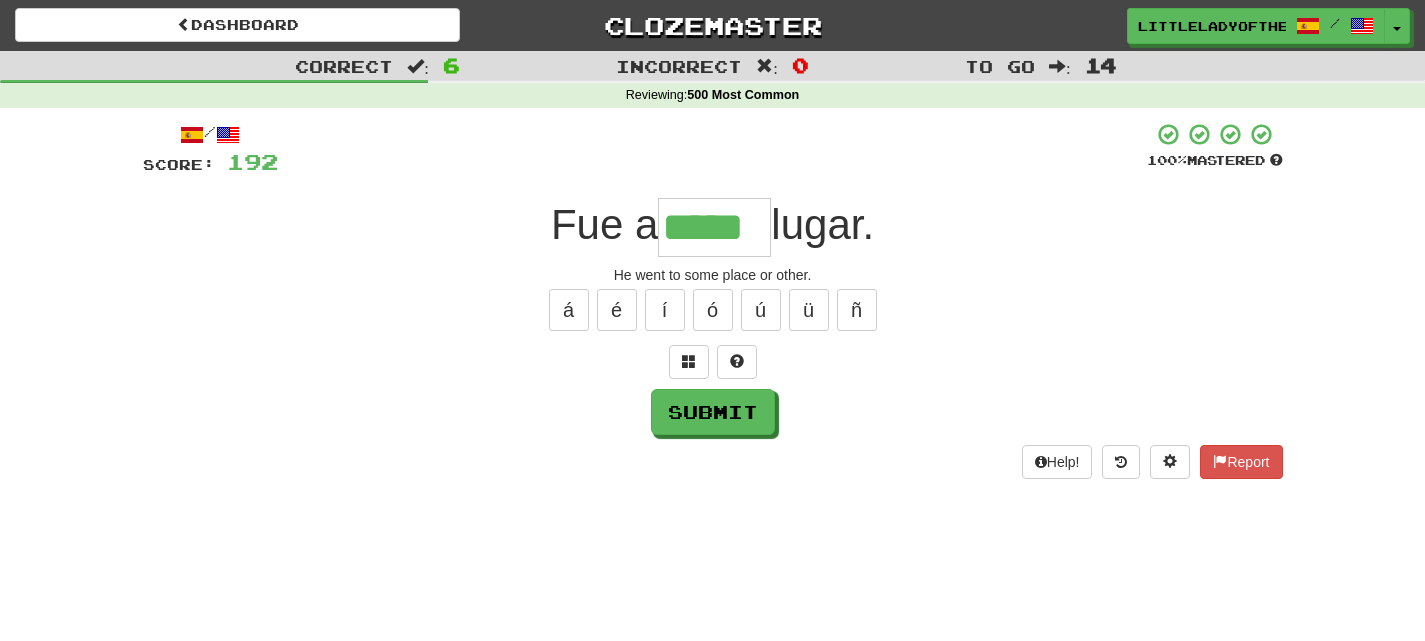 type on "*****" 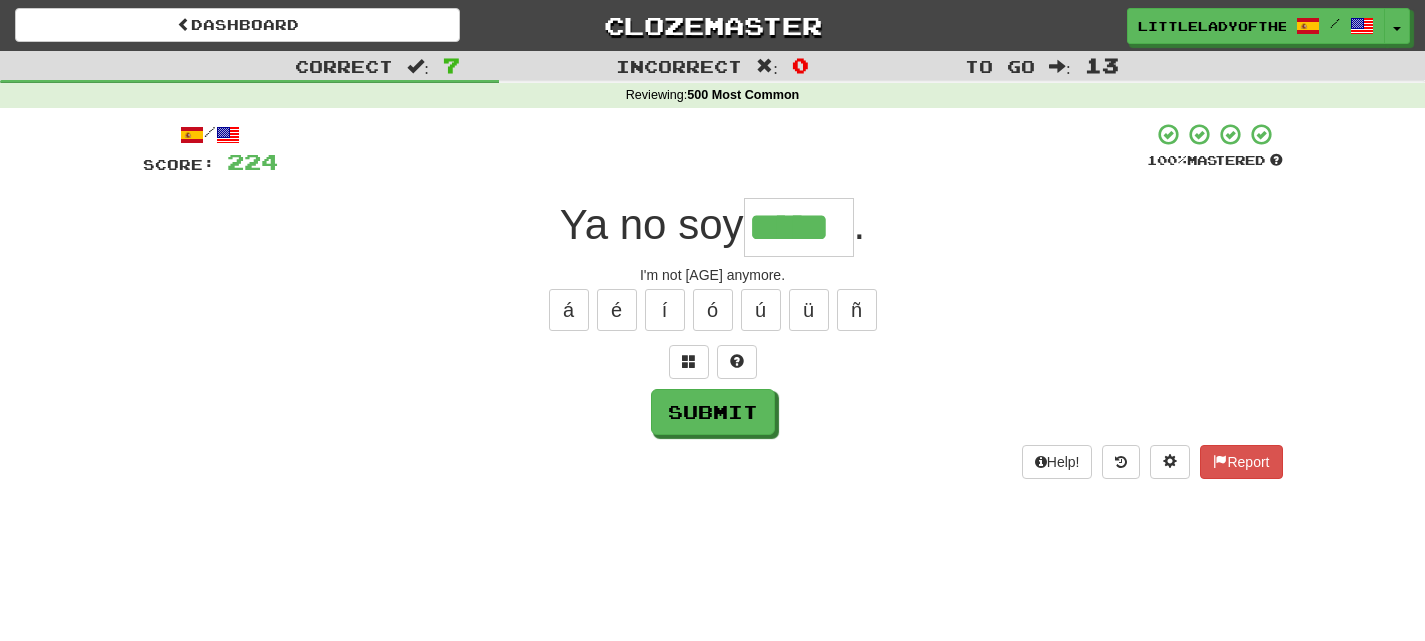 type on "*****" 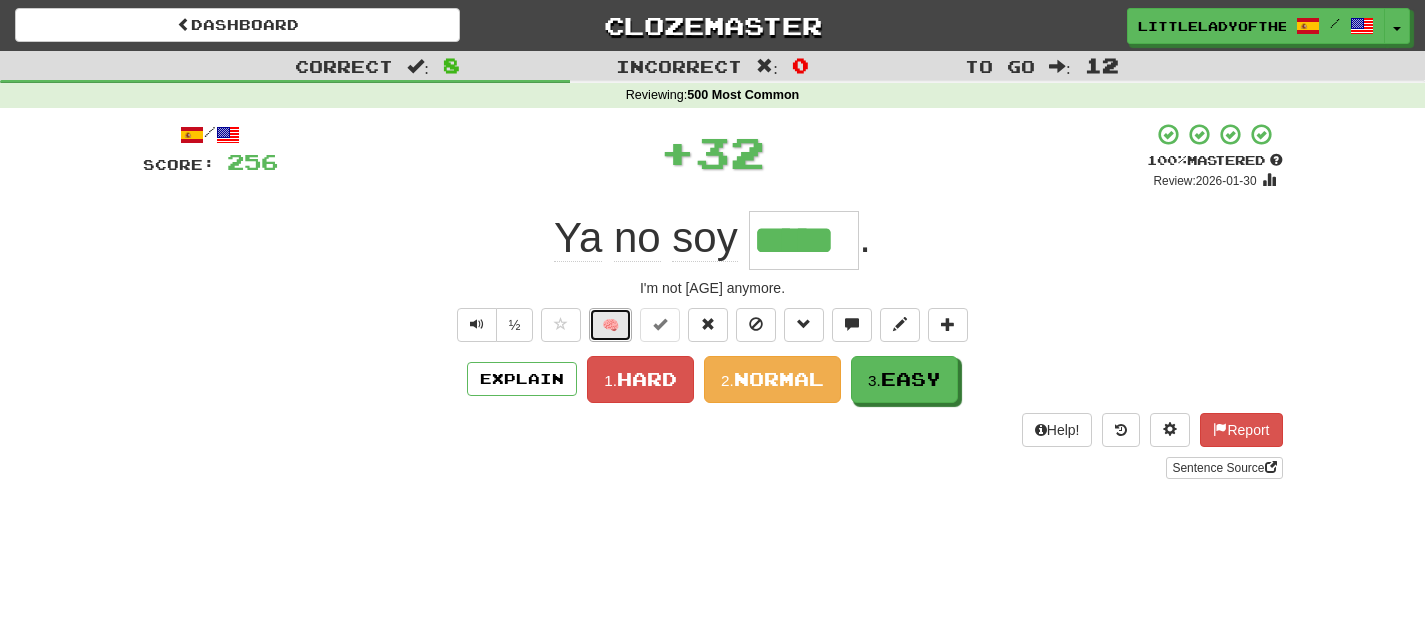 click on "🧠" at bounding box center (610, 325) 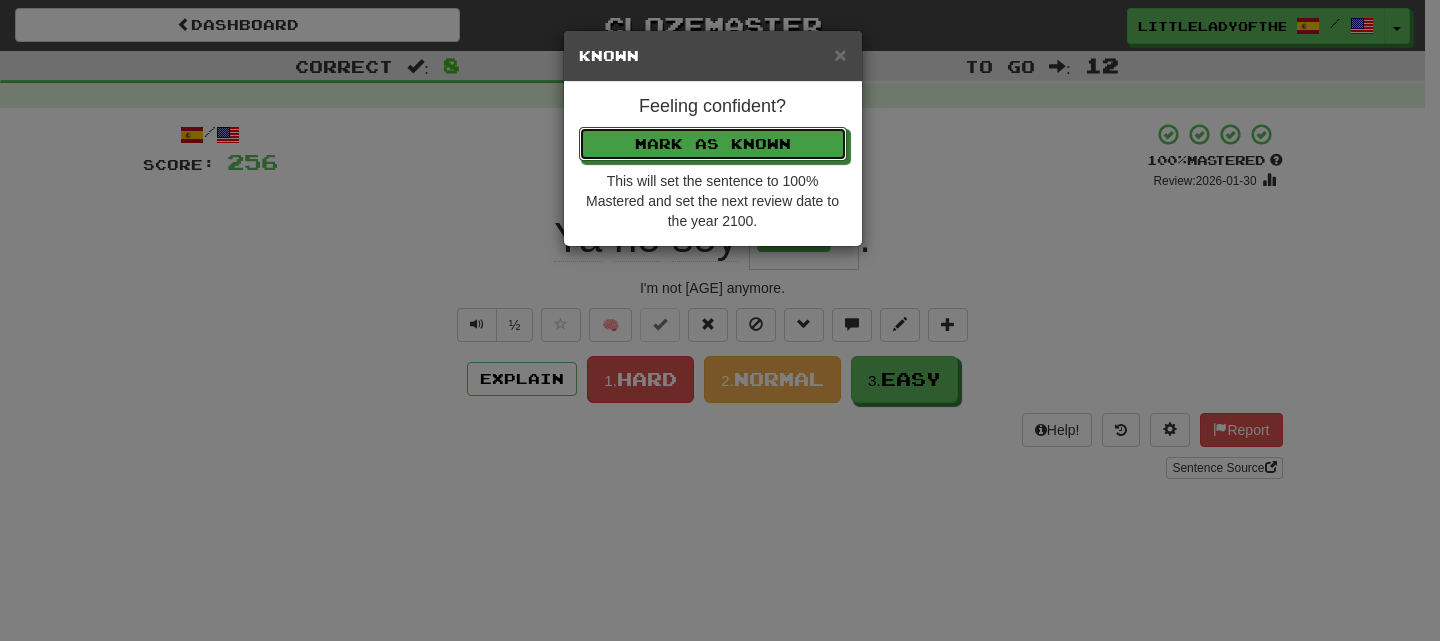 type 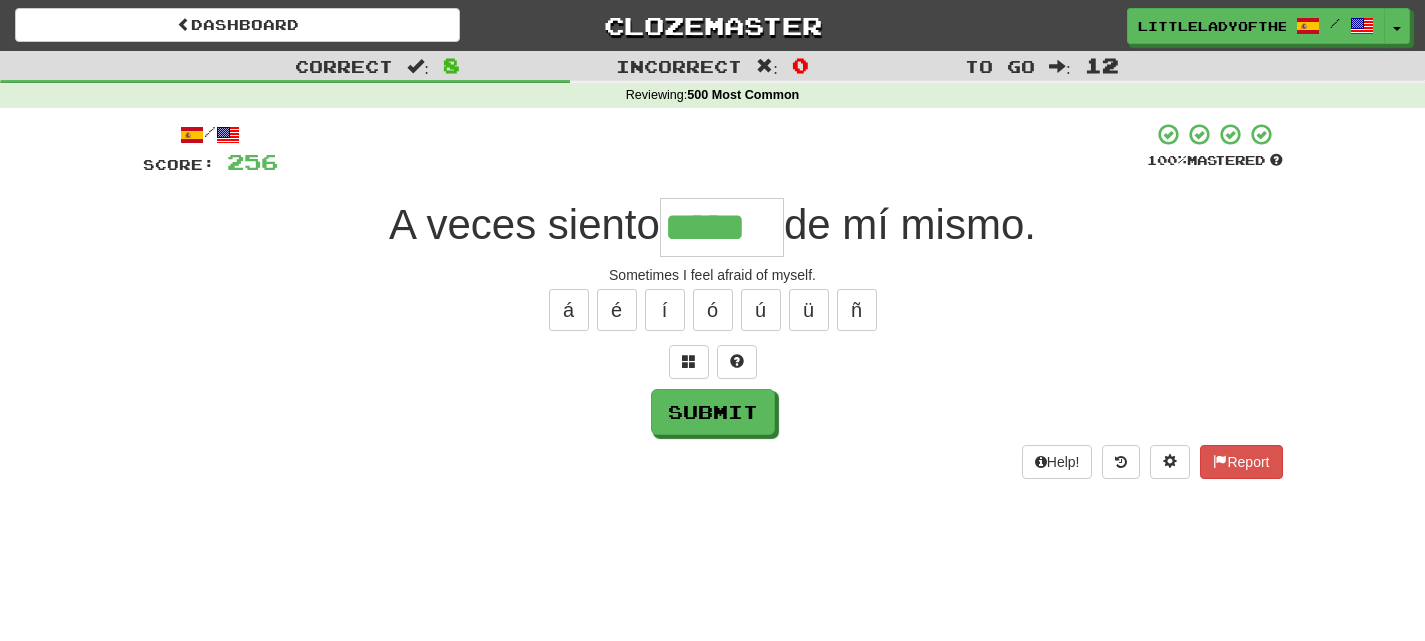 type on "*****" 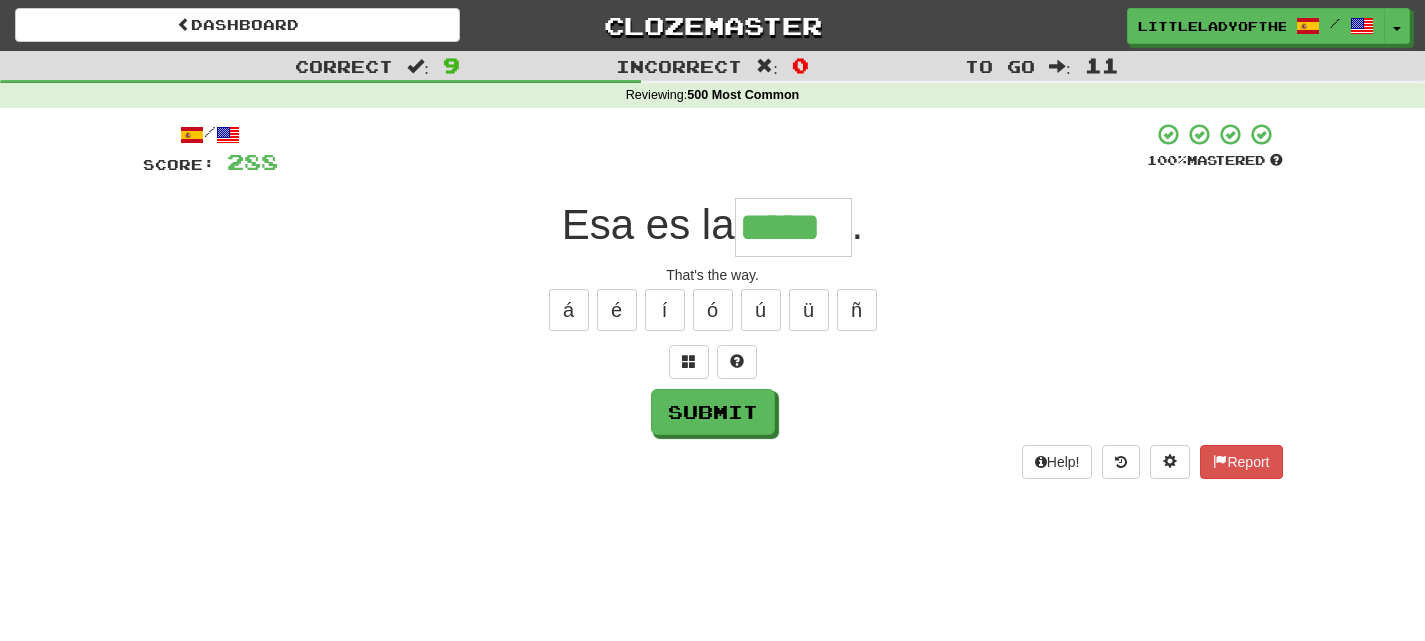 type on "*****" 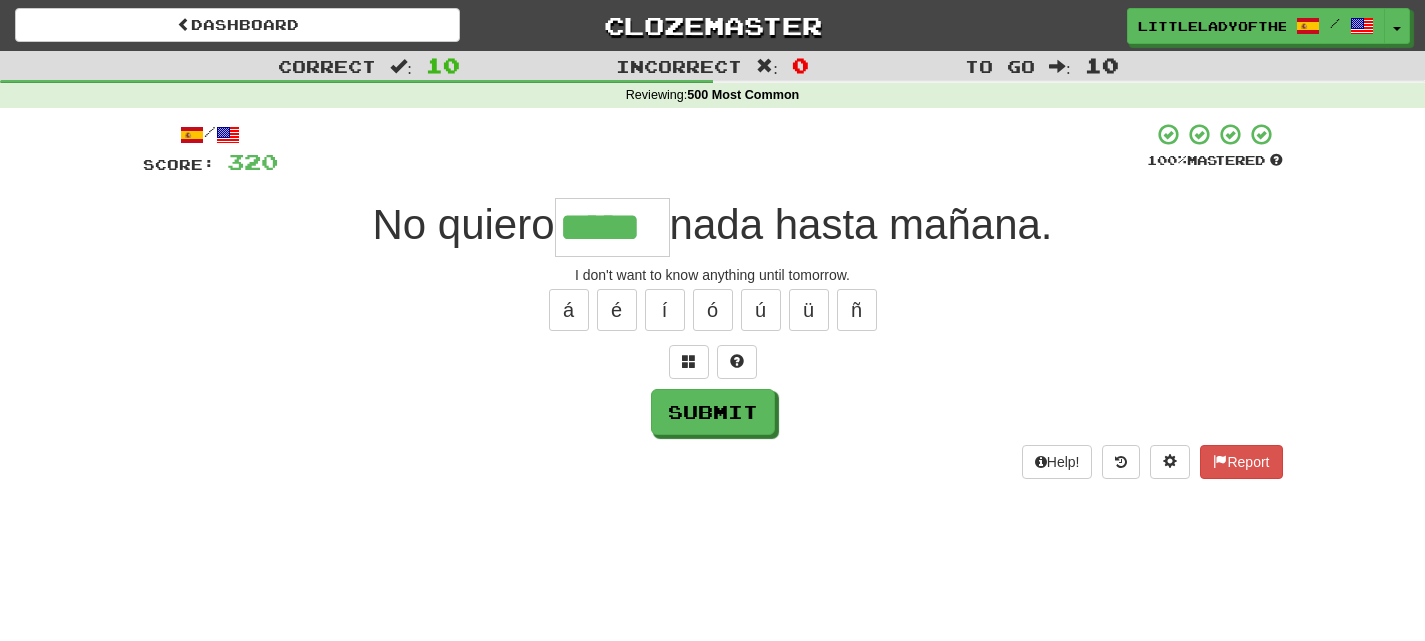 type on "*****" 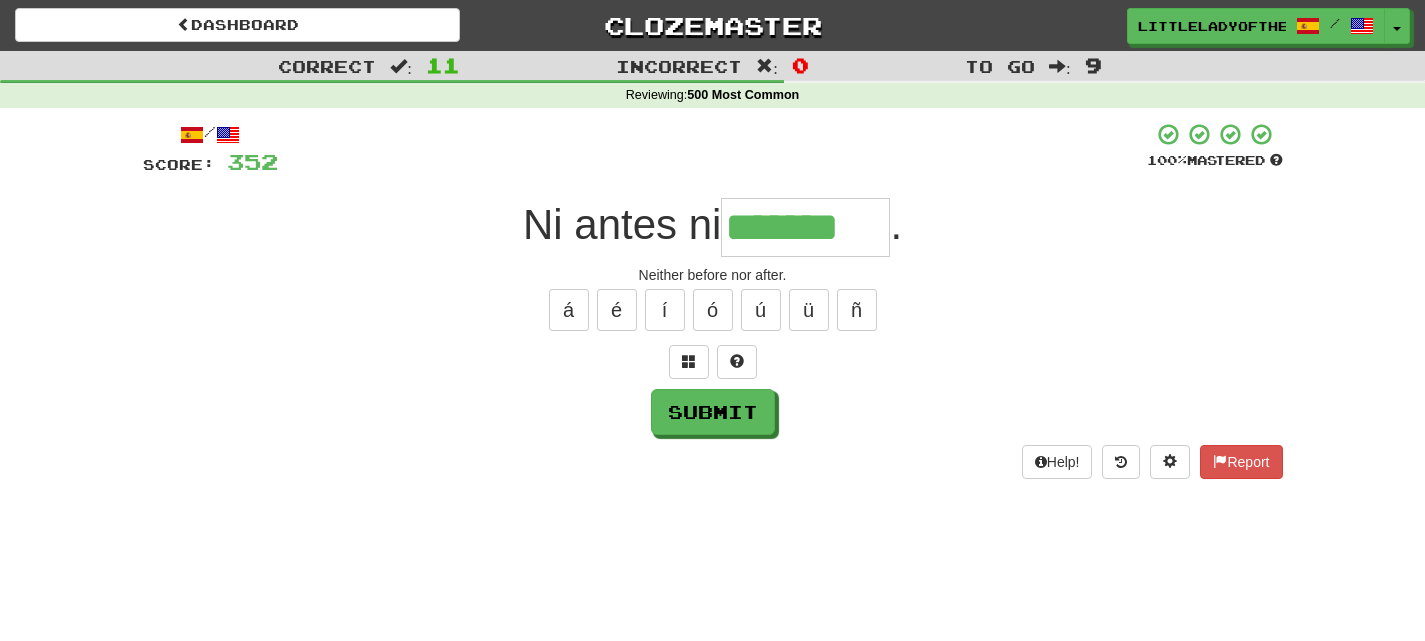 type on "*******" 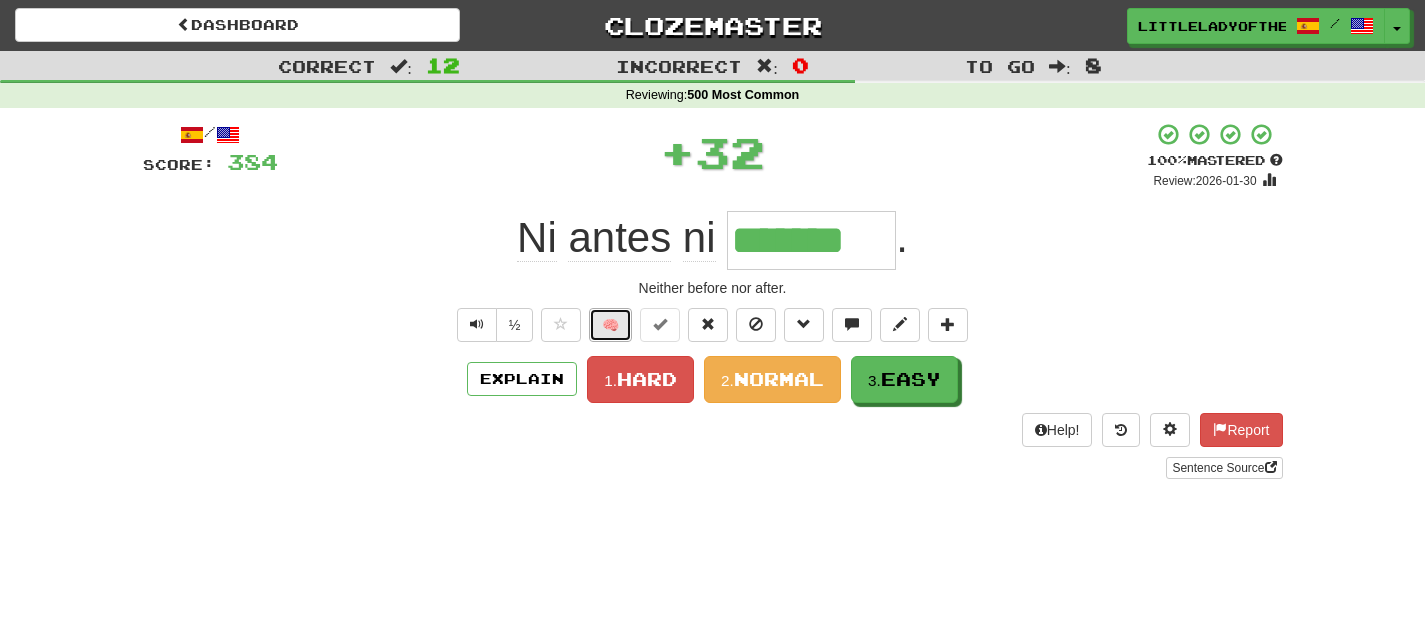 click on "🧠" at bounding box center [610, 325] 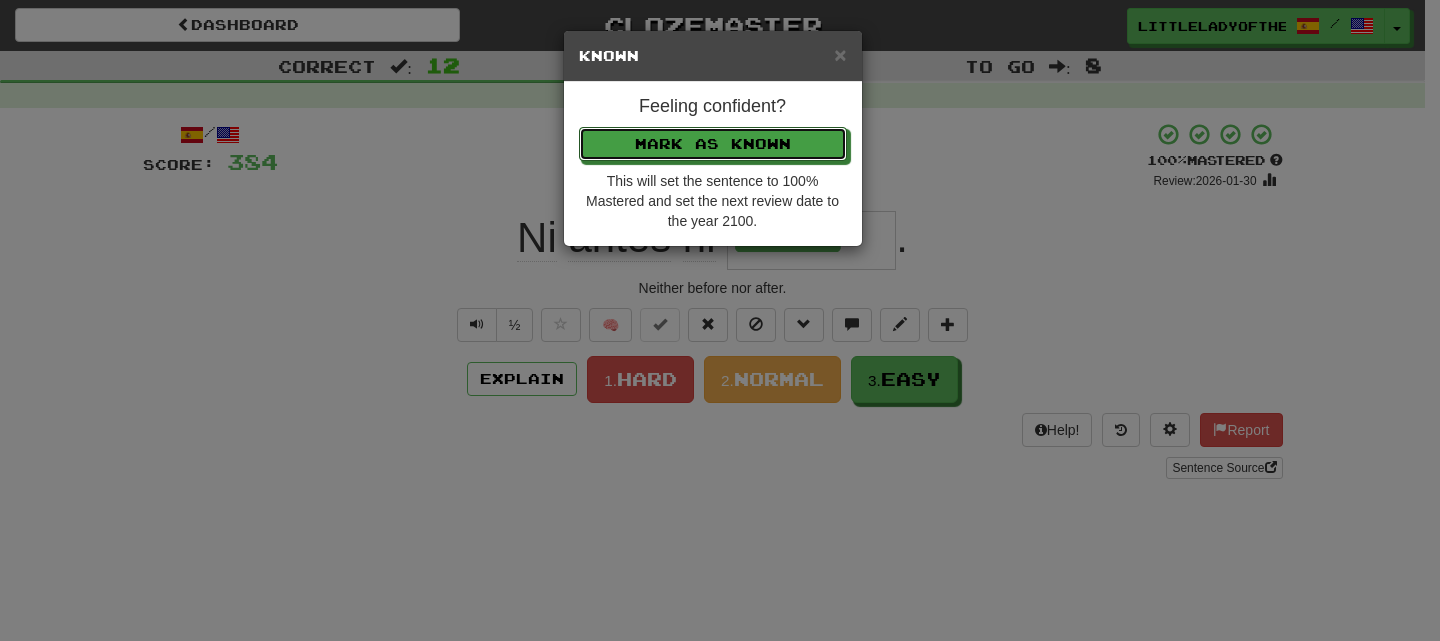 click on "Mark as Known" at bounding box center [713, 144] 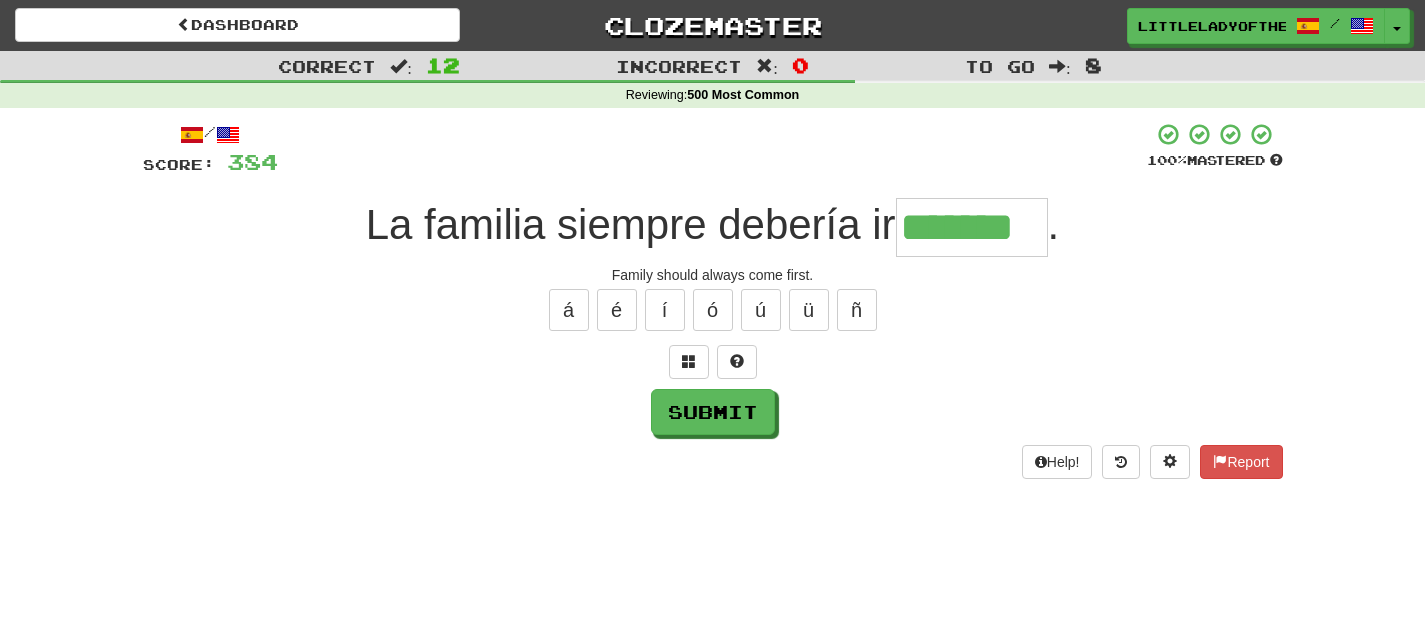 type on "*******" 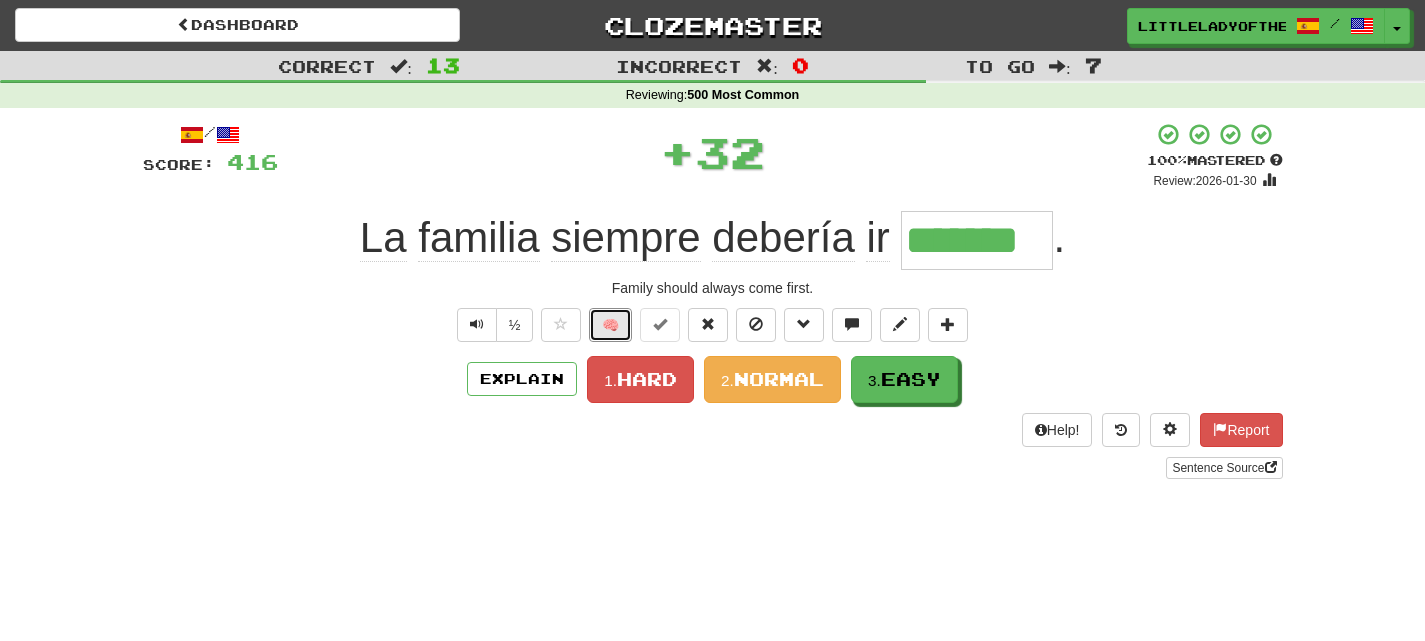 click on "🧠" at bounding box center (610, 325) 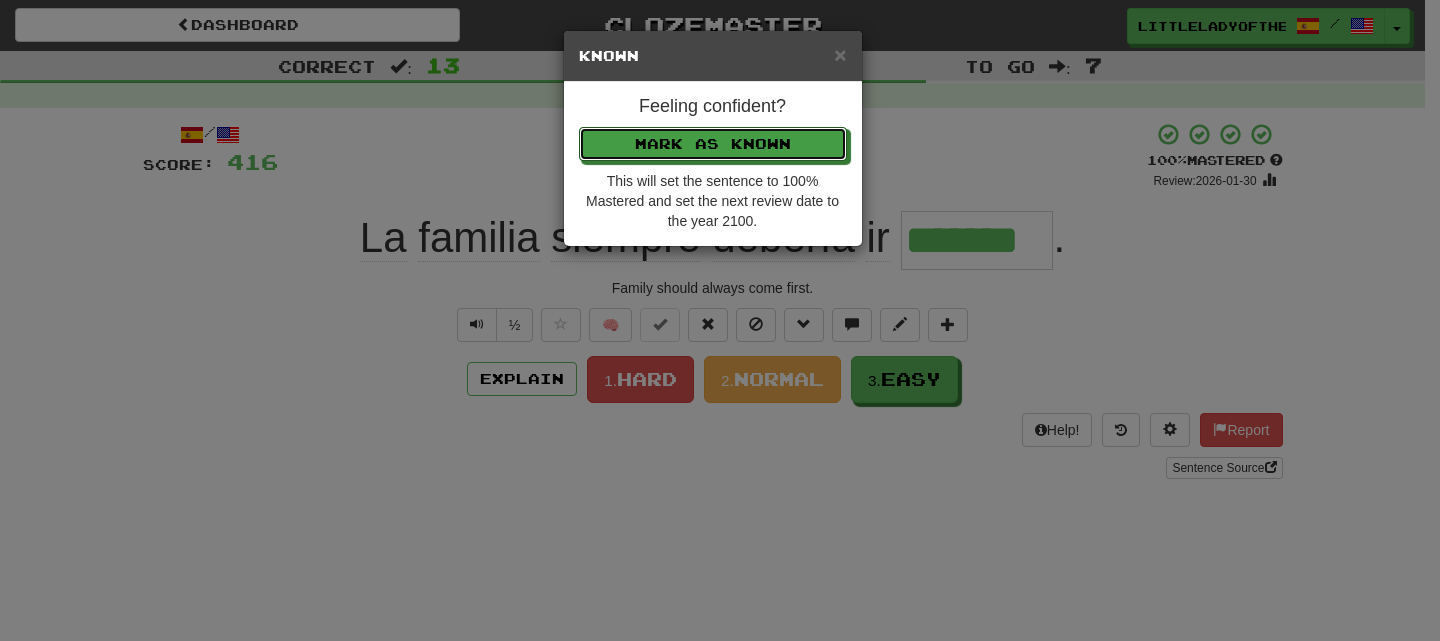 click on "Mark as Known" at bounding box center (713, 144) 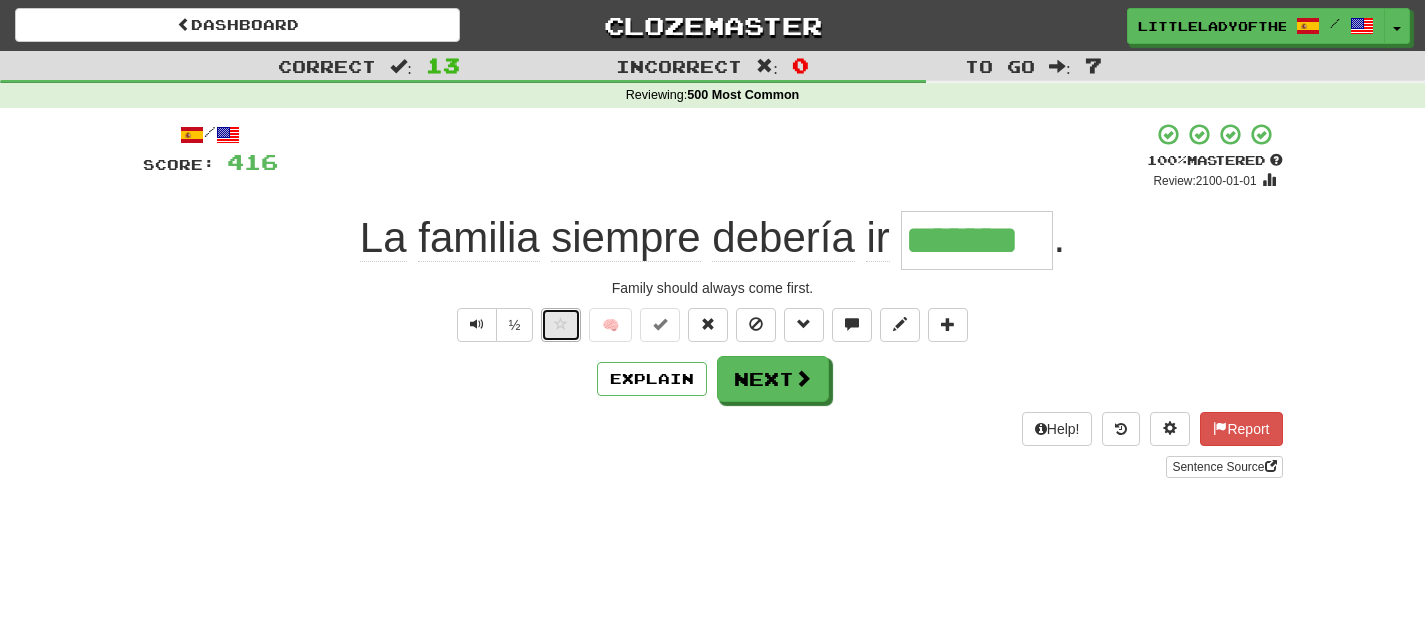 click at bounding box center (561, 325) 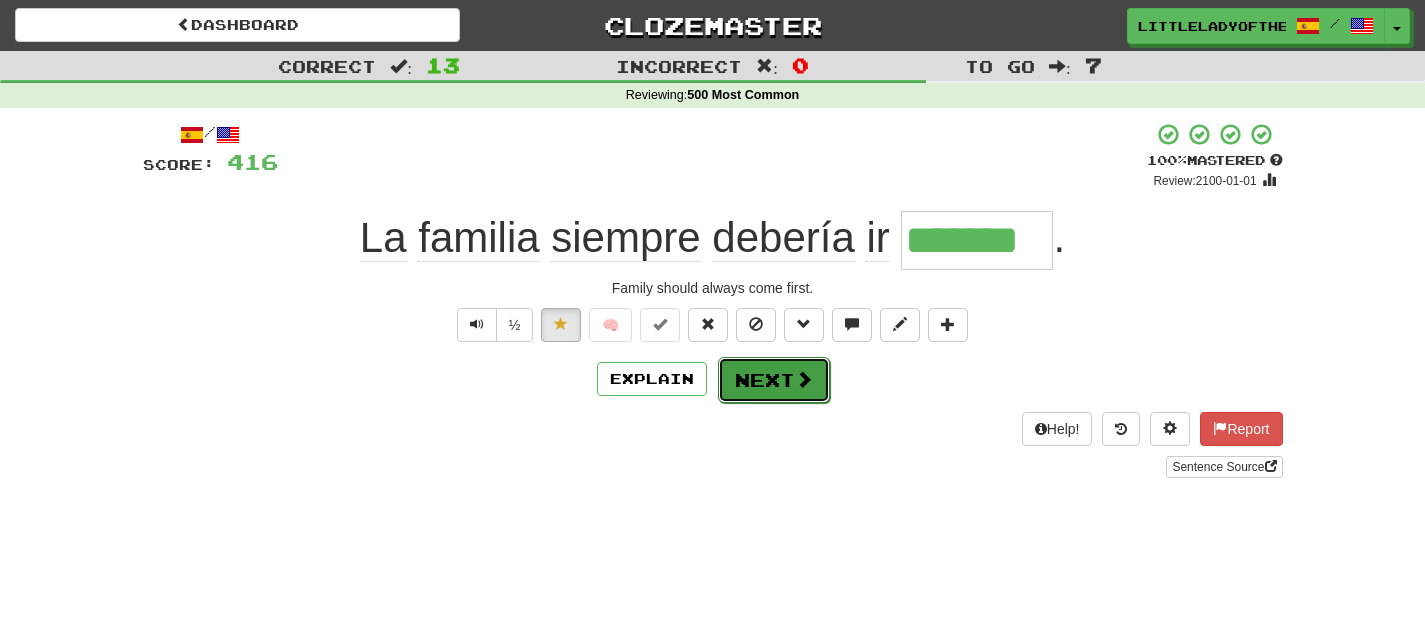click on "Next" at bounding box center [774, 380] 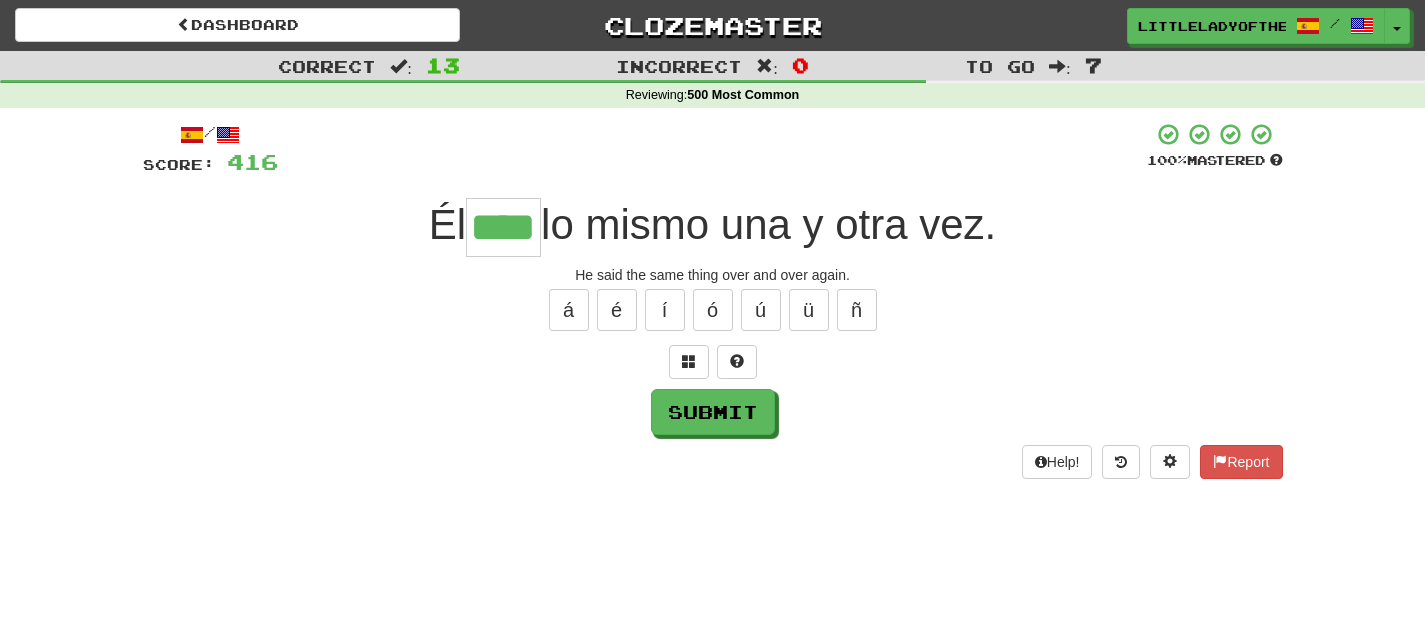 type on "****" 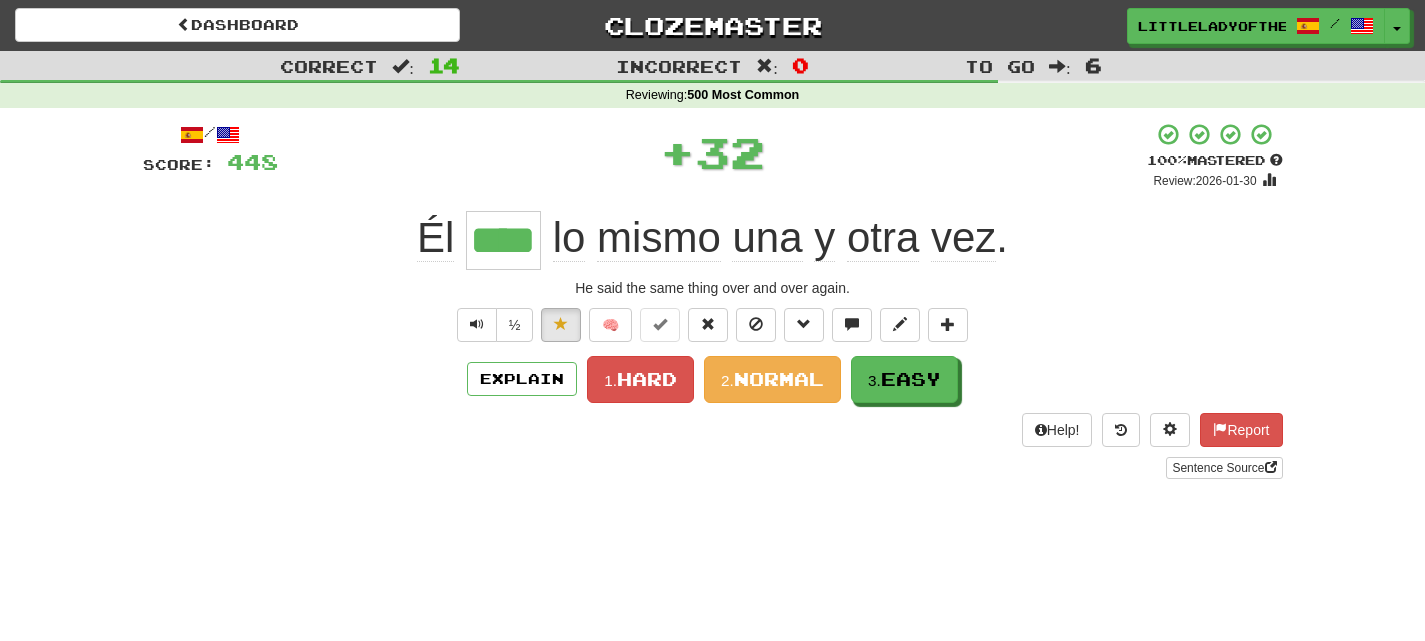 type 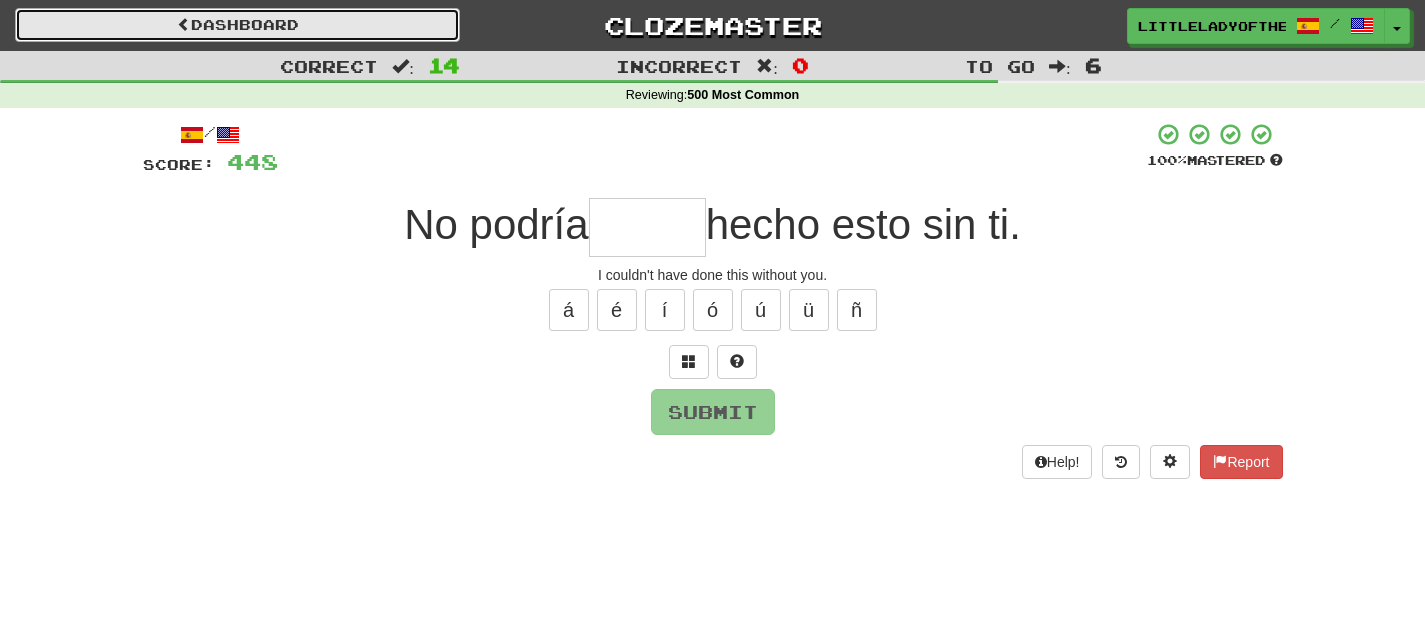 click on "Dashboard" at bounding box center [237, 25] 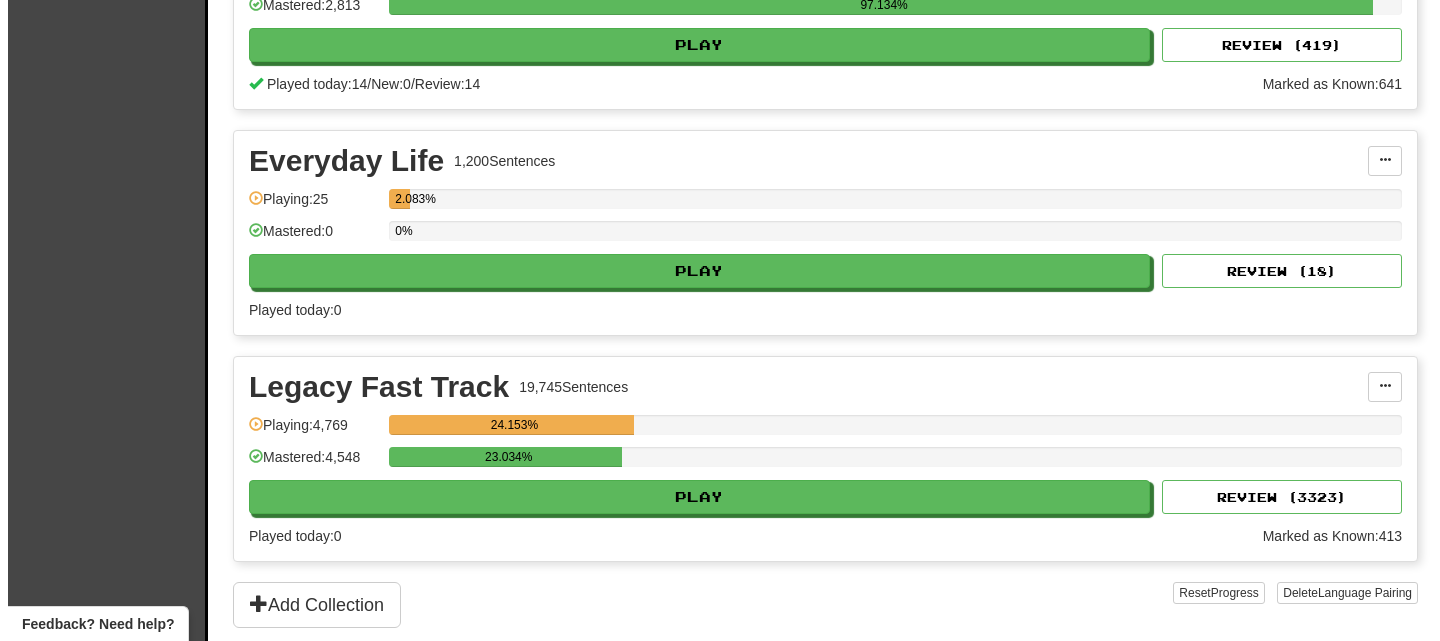 scroll, scrollTop: 782, scrollLeft: 0, axis: vertical 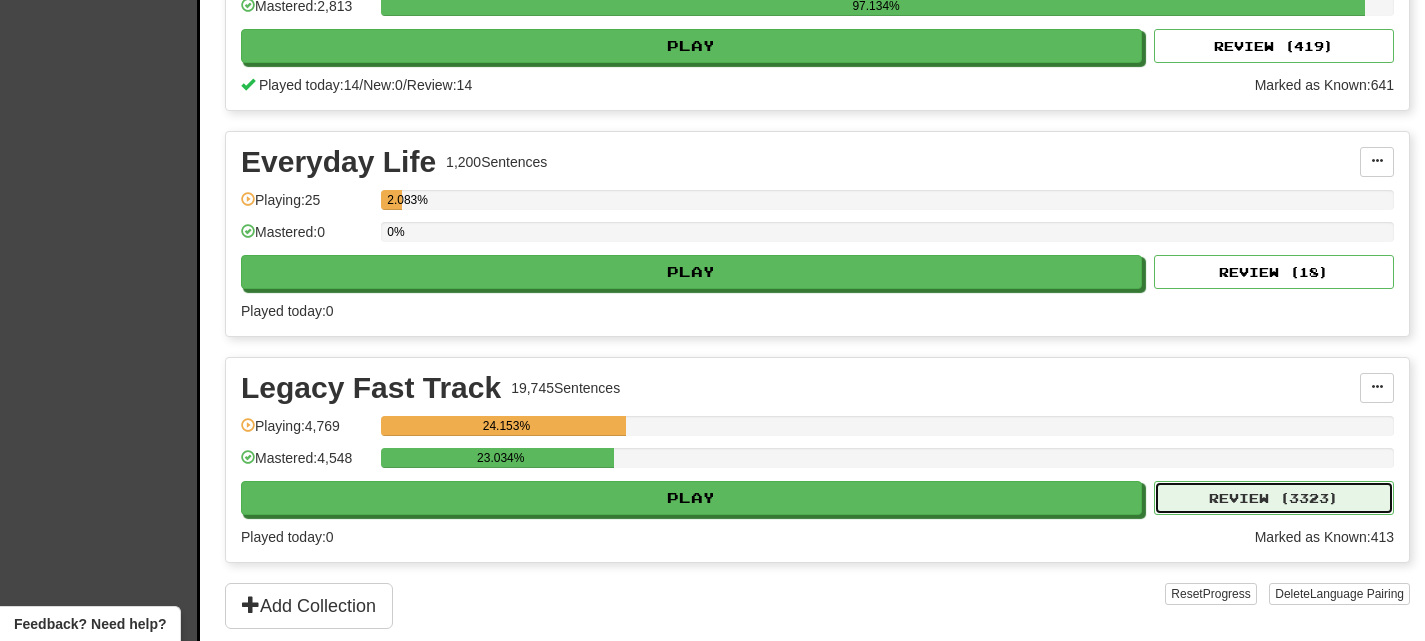 click on "Review ( 3323 )" at bounding box center [1274, 498] 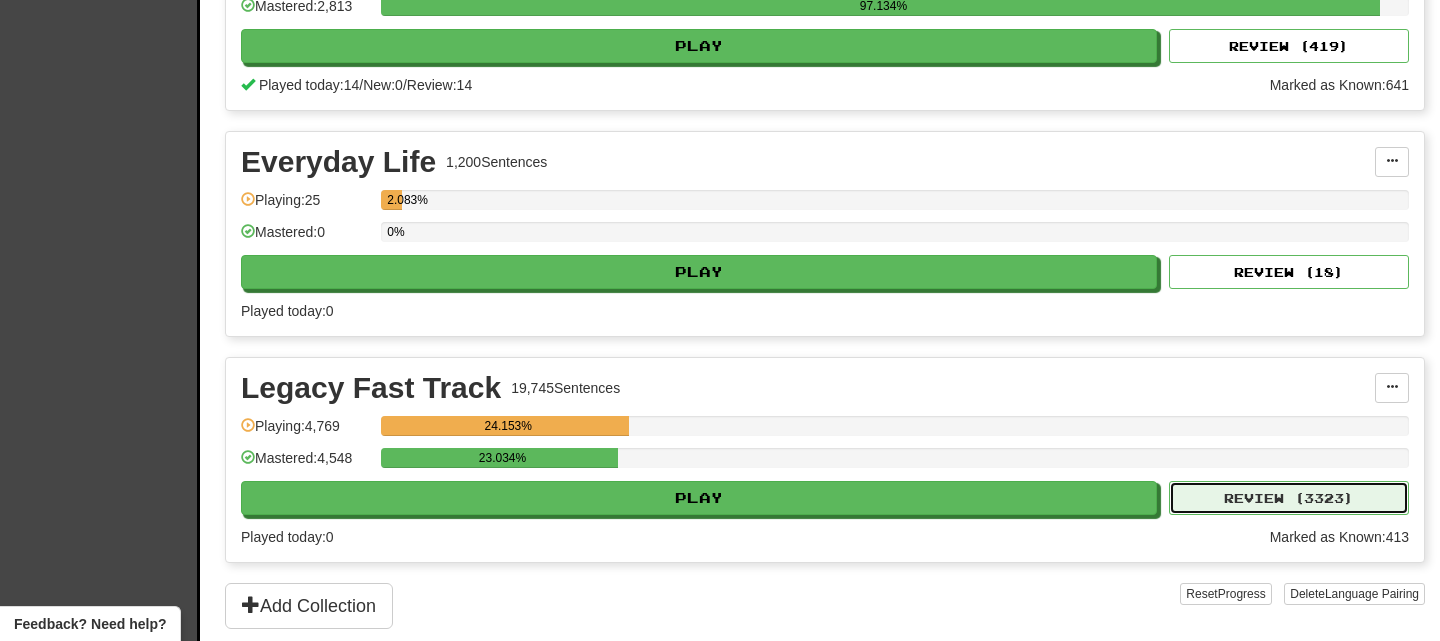 select on "**" 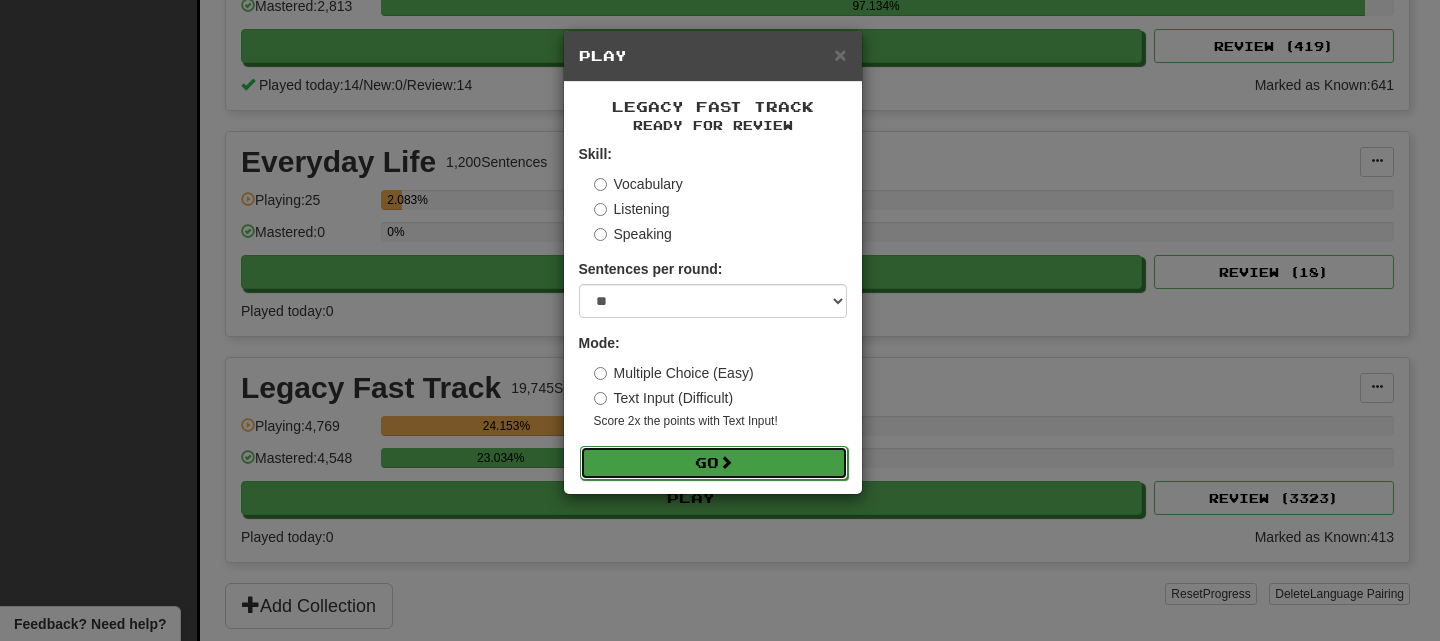 click on "Go" at bounding box center [714, 463] 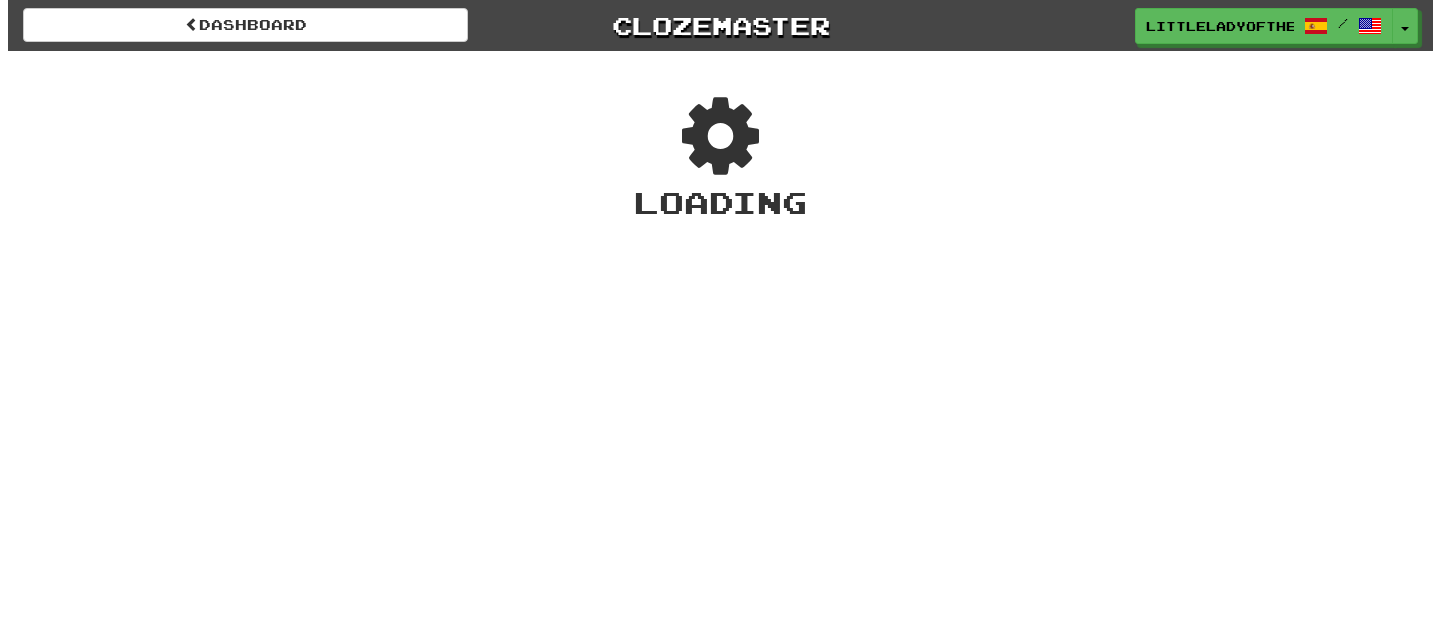 scroll, scrollTop: 0, scrollLeft: 0, axis: both 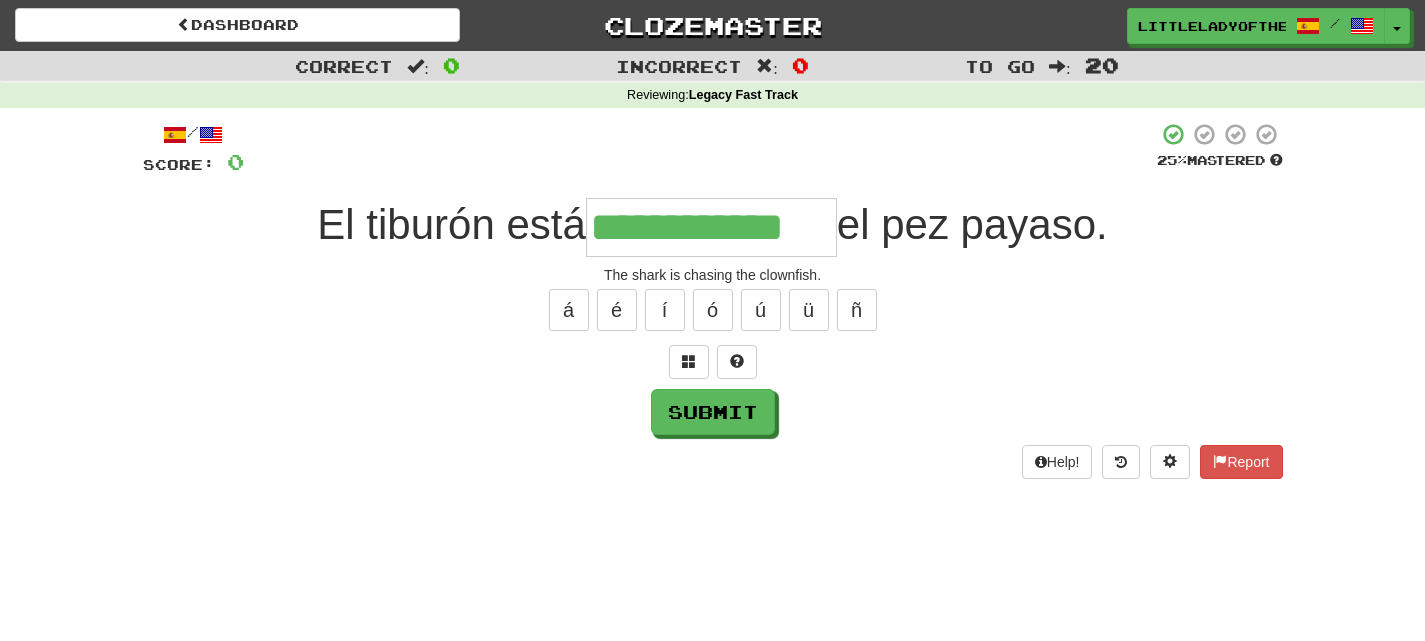 type on "**********" 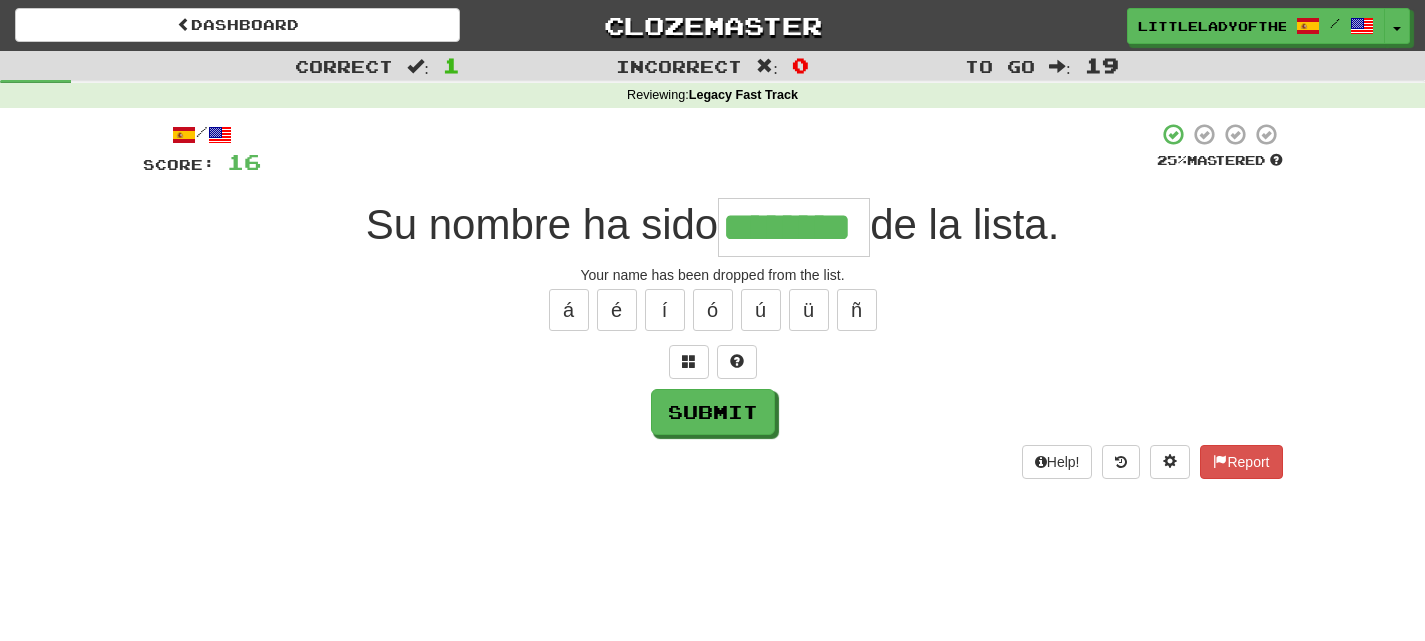 type on "********" 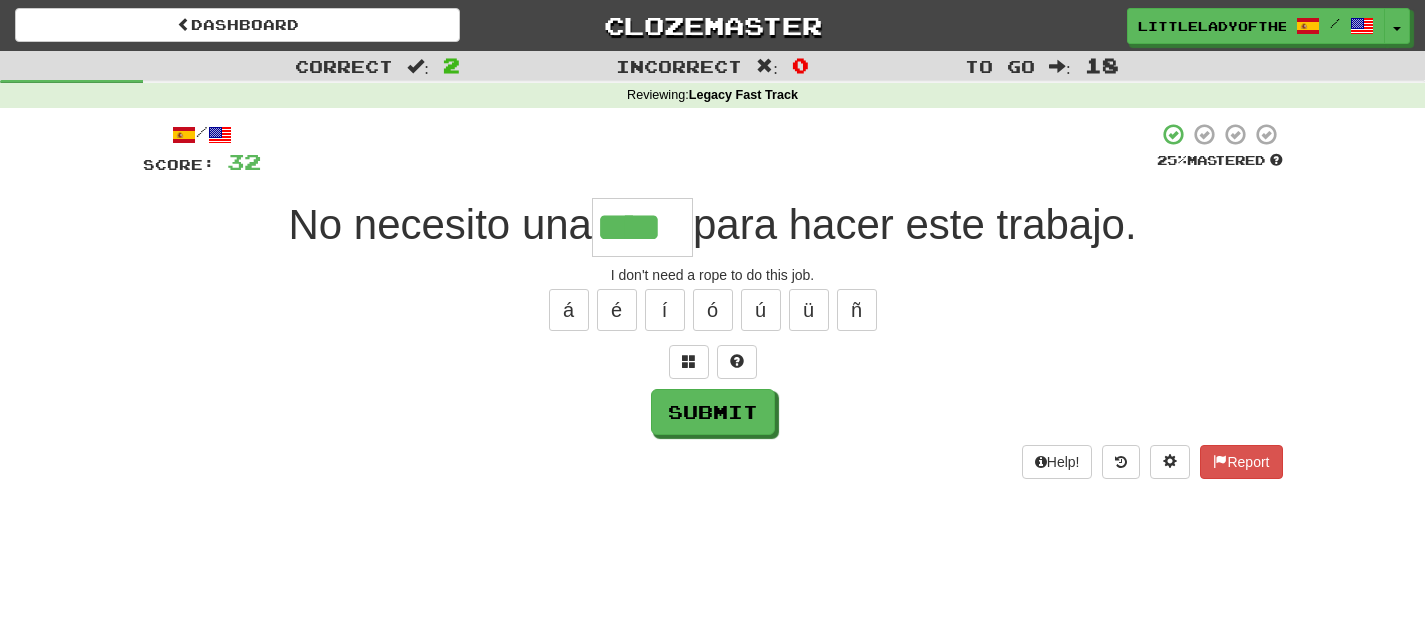 type on "****" 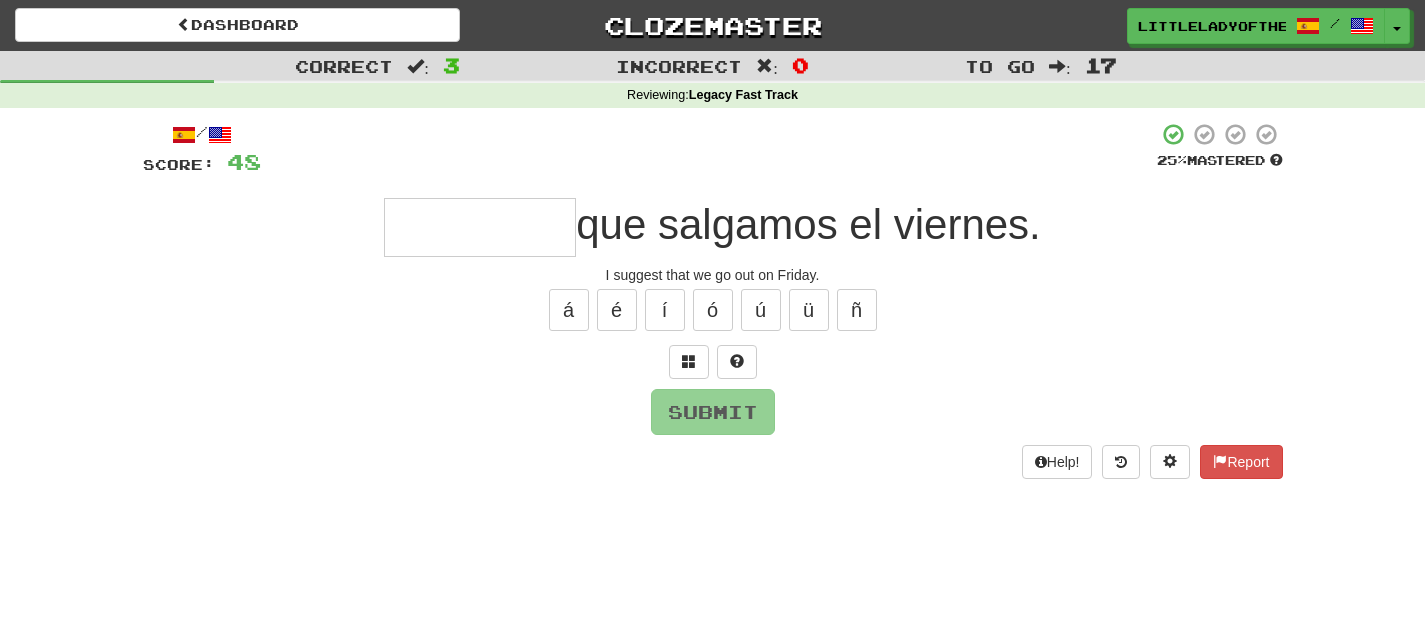 type on "*" 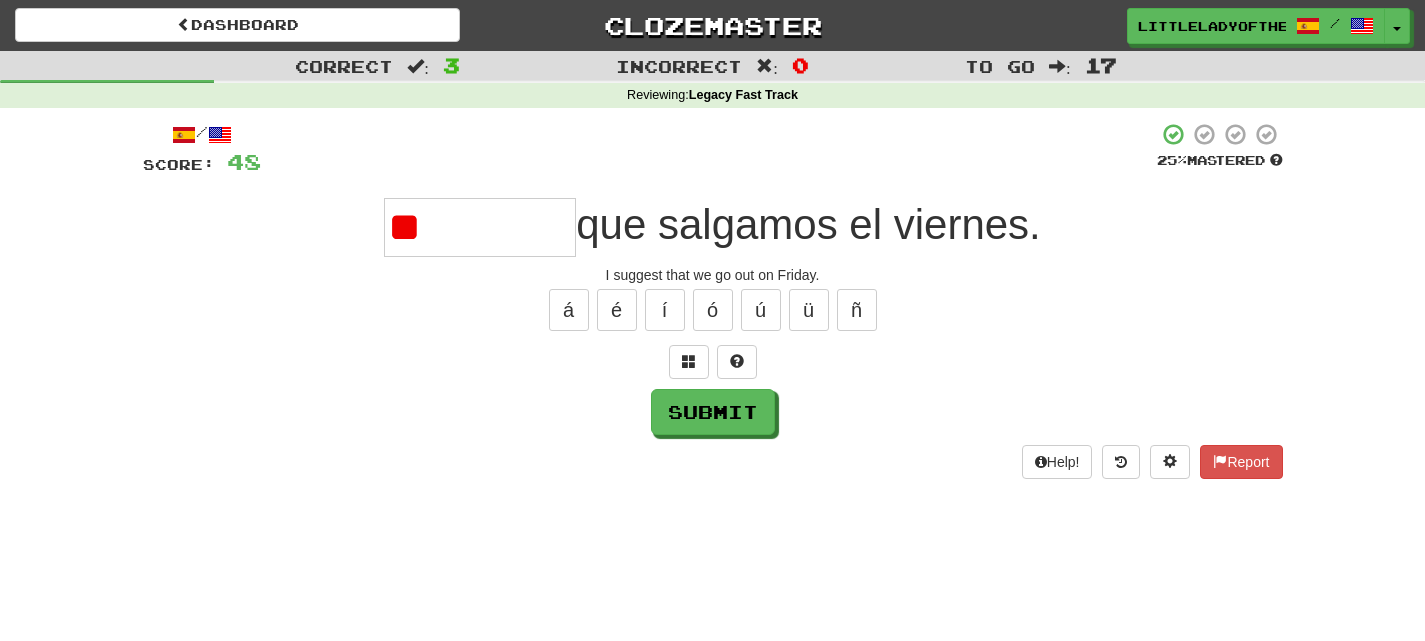 type on "*" 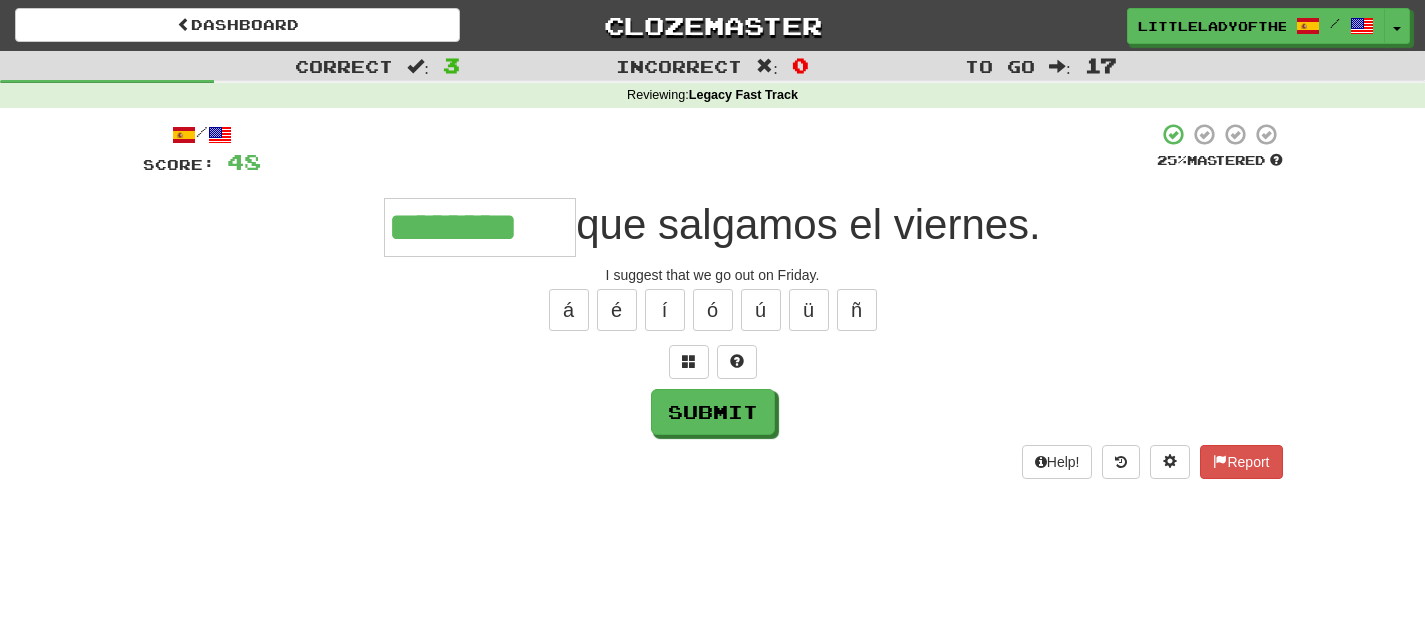 type on "********" 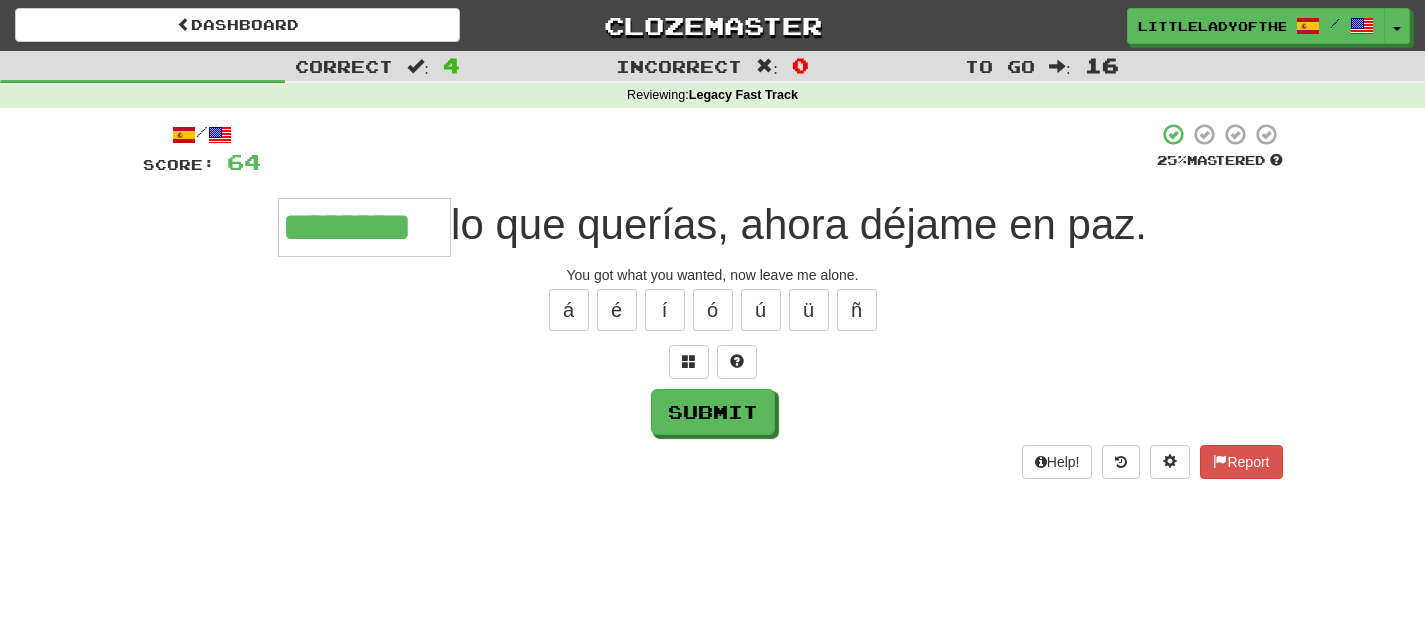 type on "********" 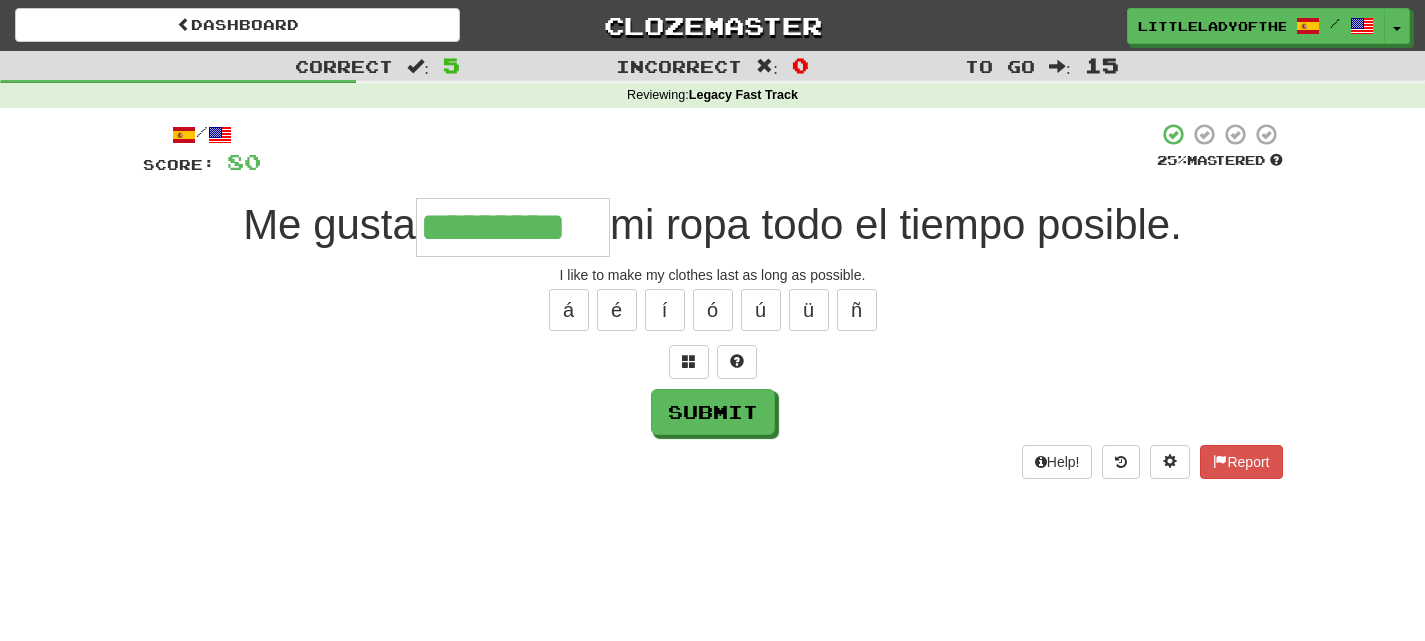 type on "*********" 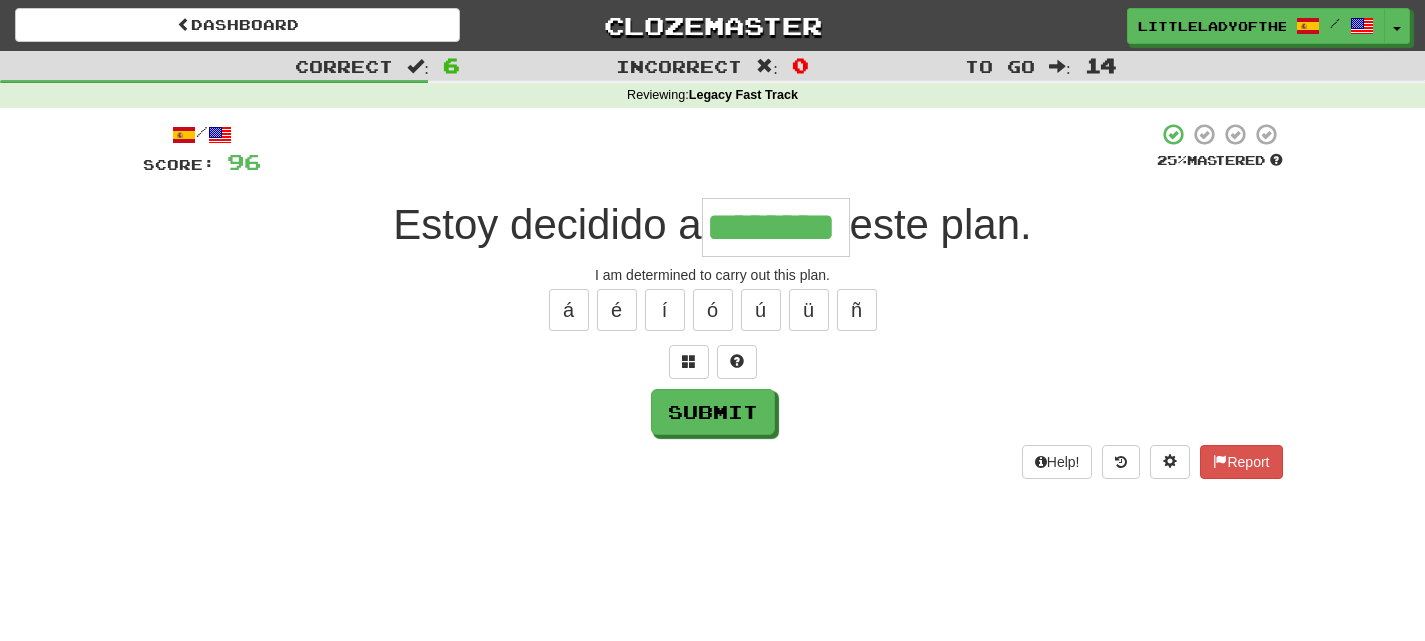type on "********" 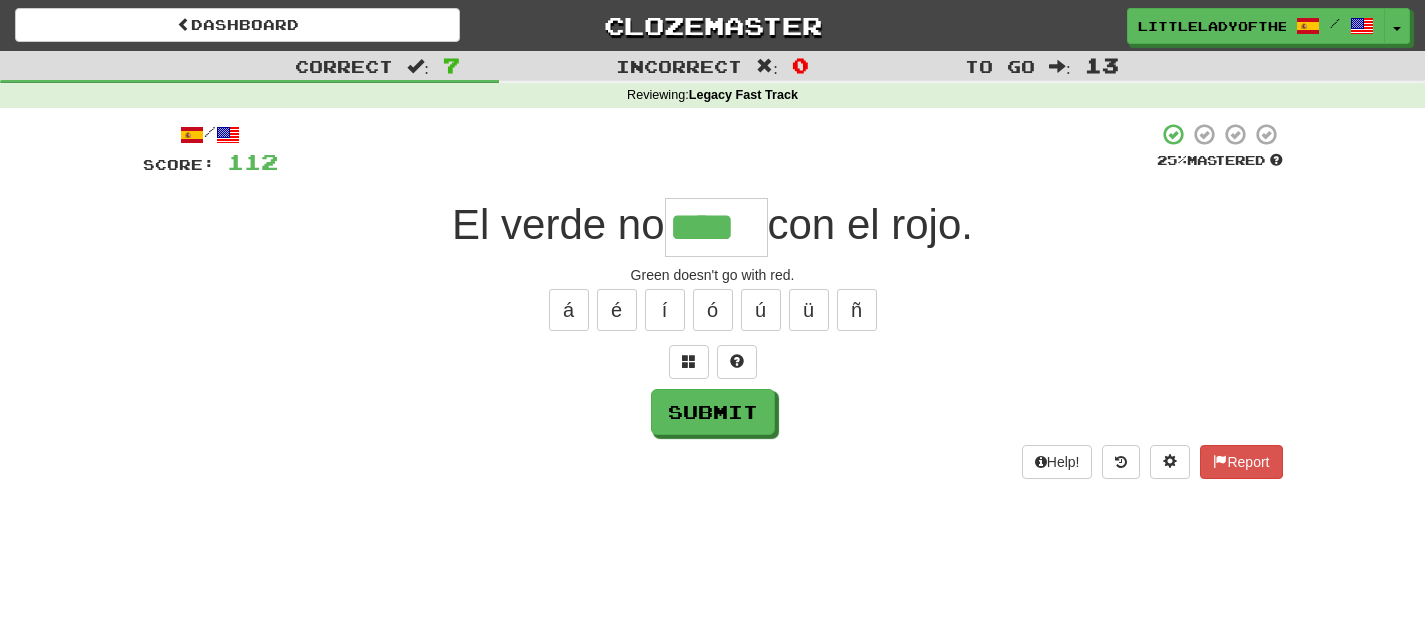 type on "****" 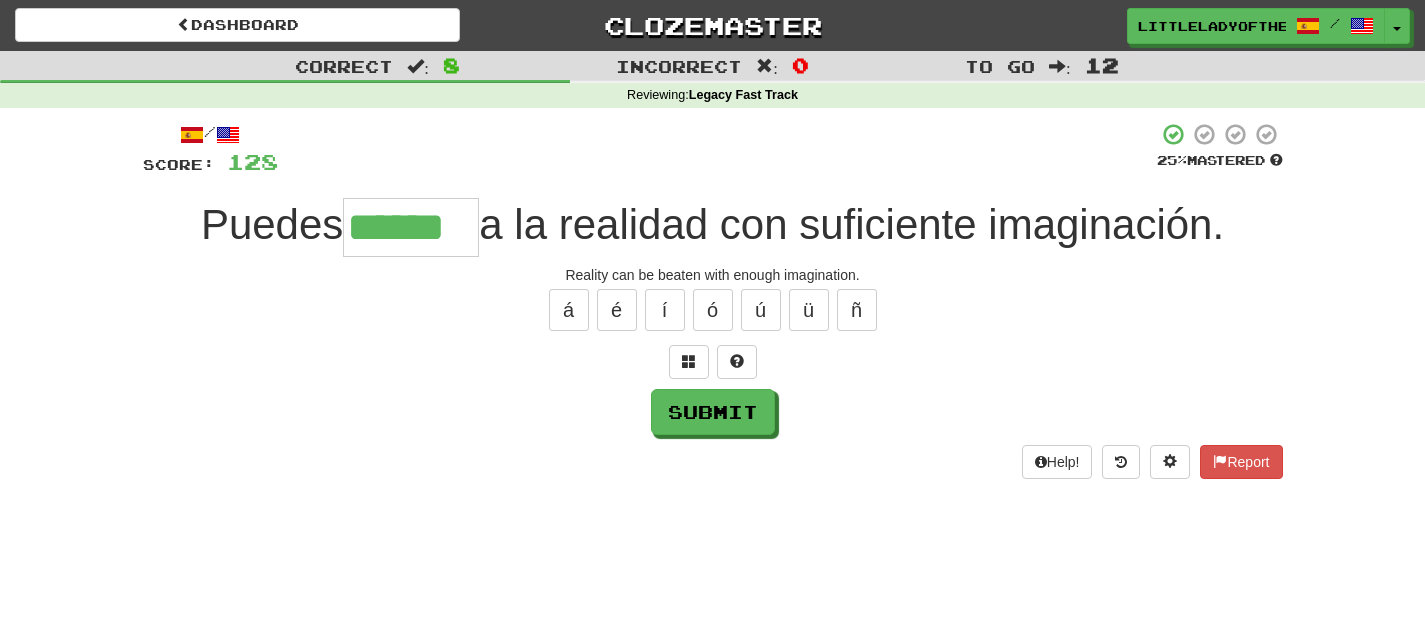 type on "******" 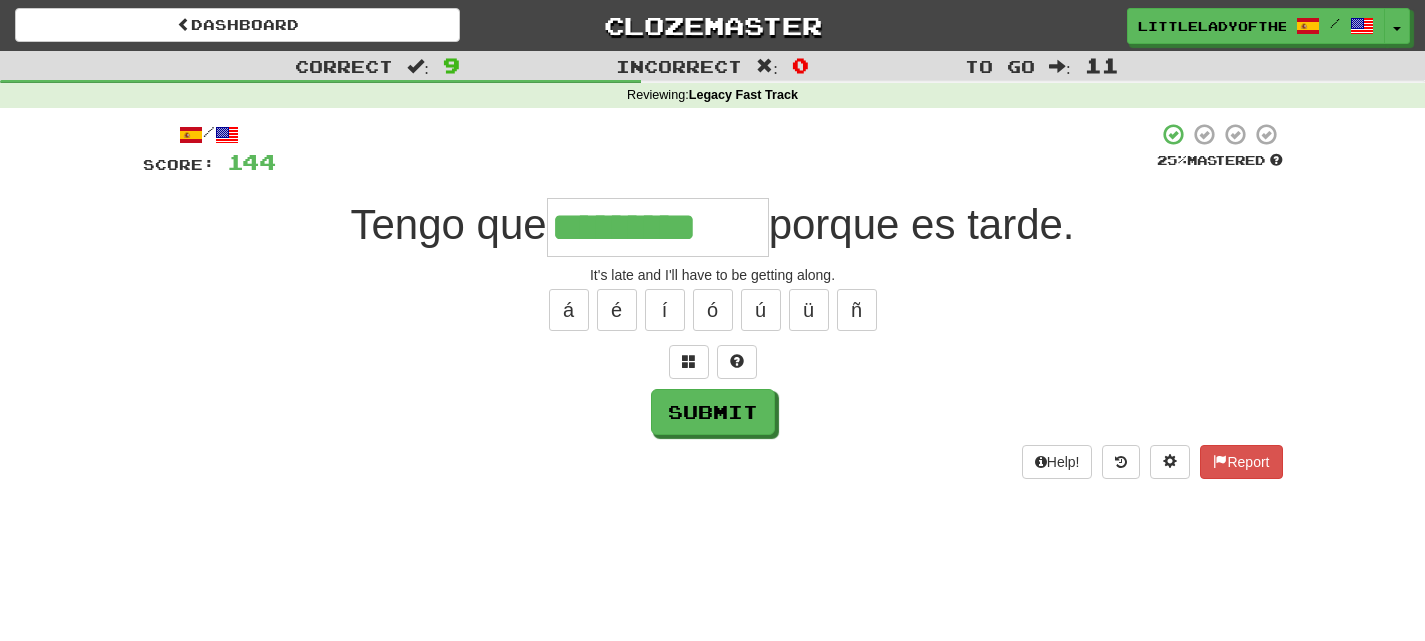 type on "*********" 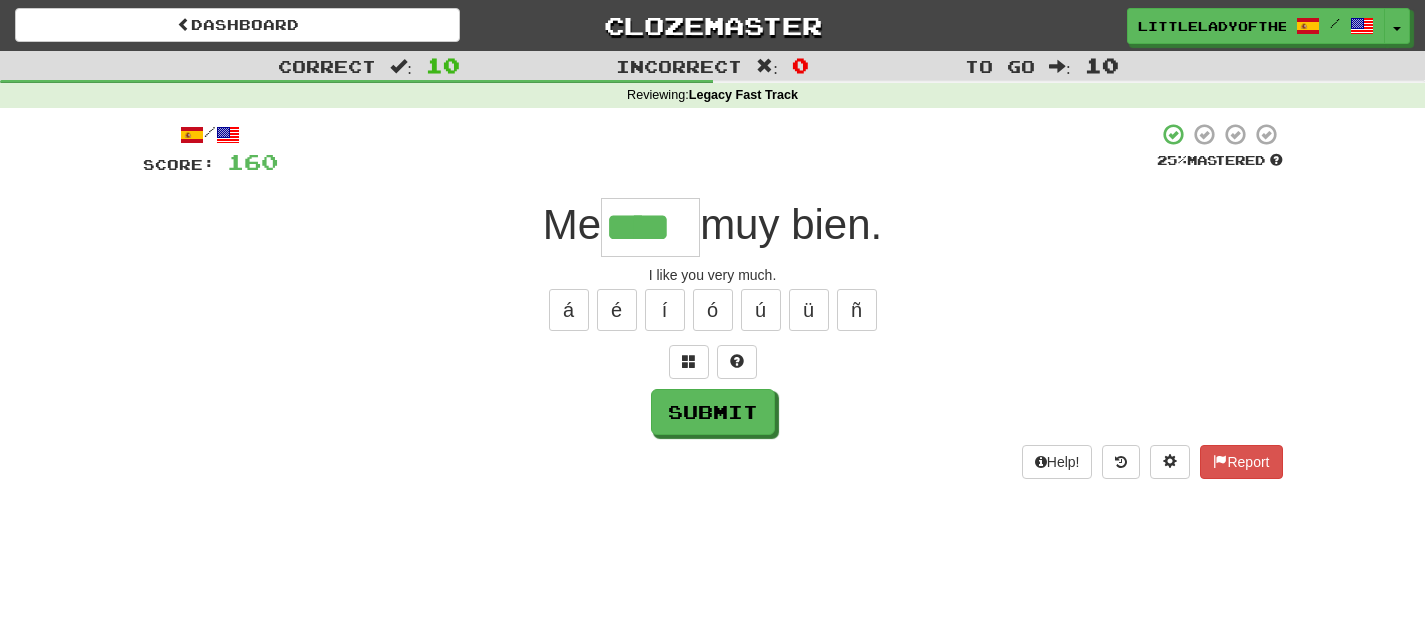 type on "****" 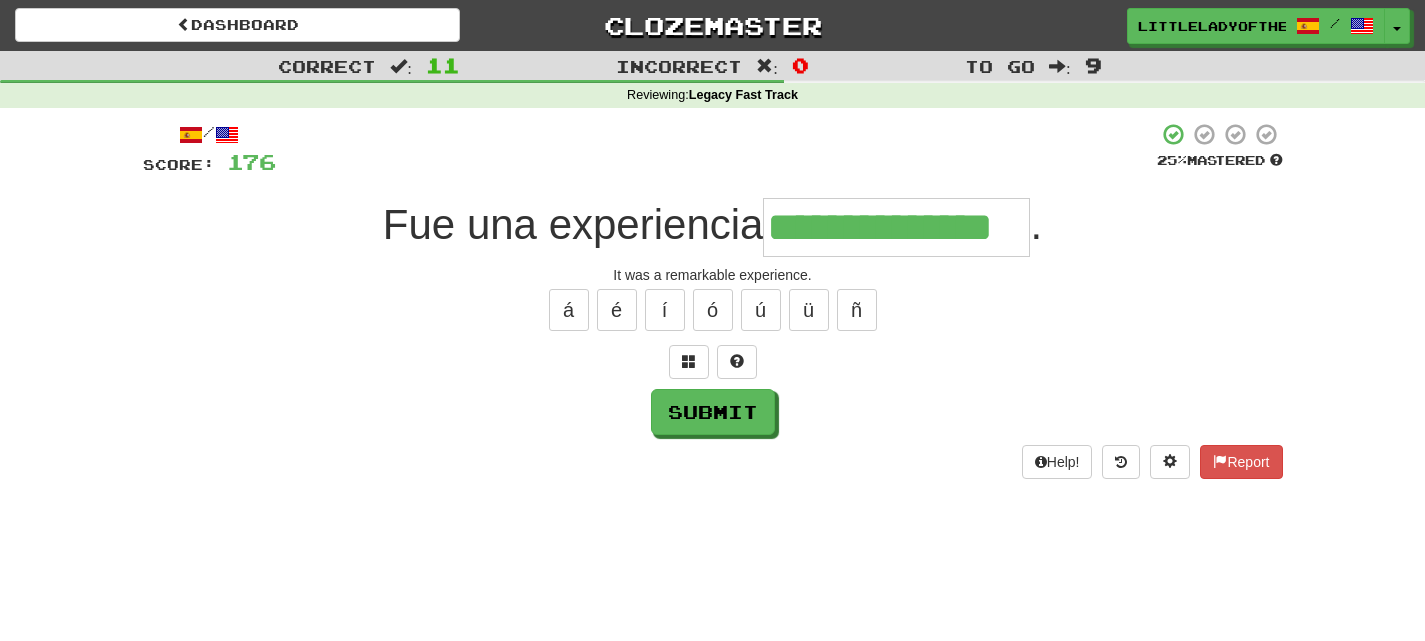 type on "**********" 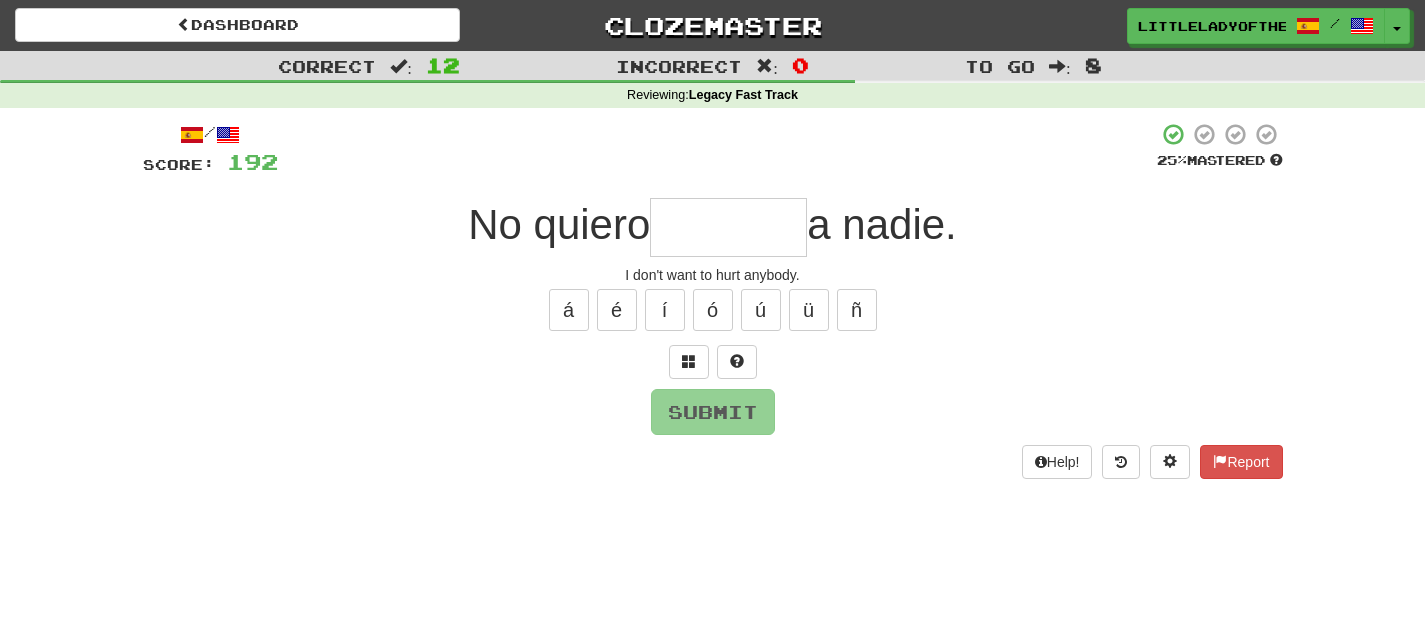 type on "*" 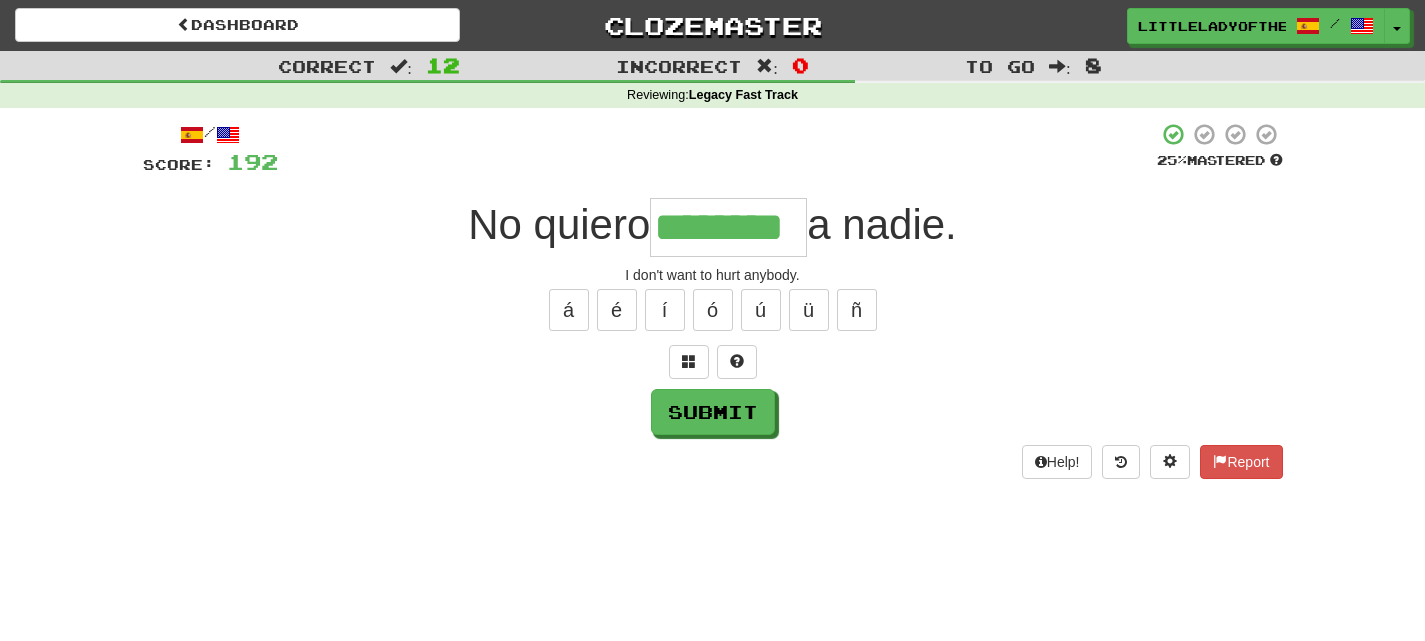 type on "********" 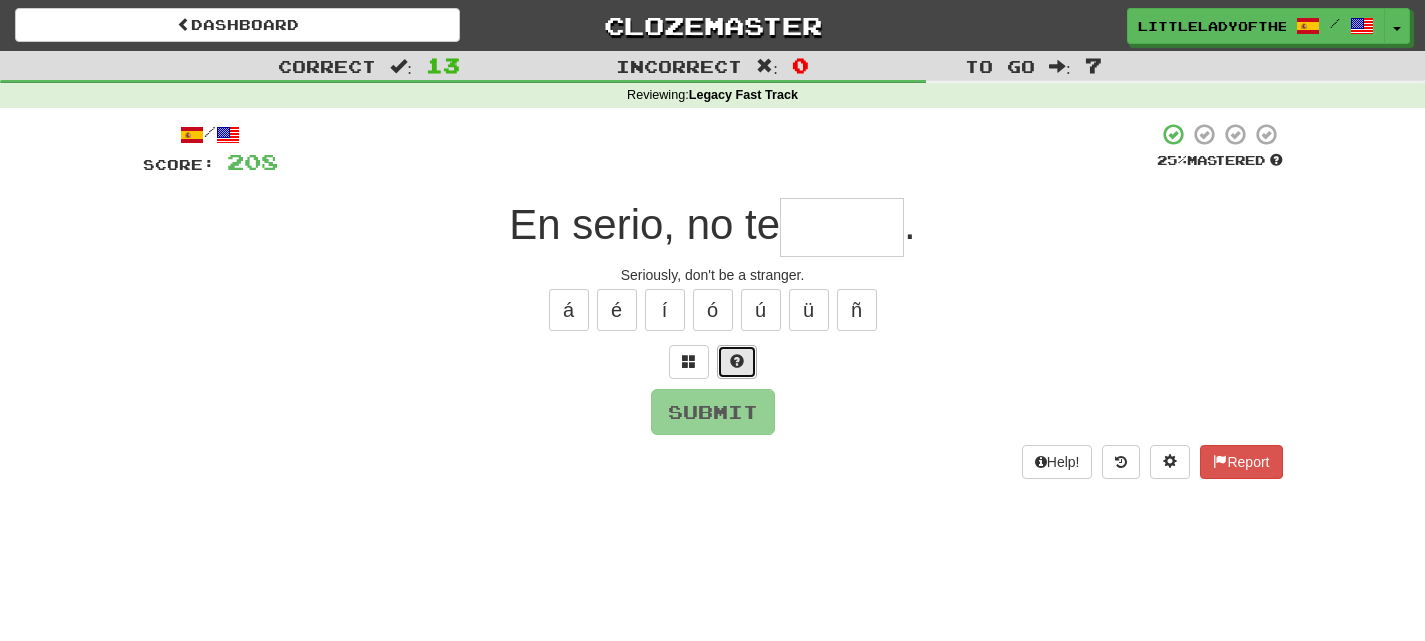 click at bounding box center (737, 362) 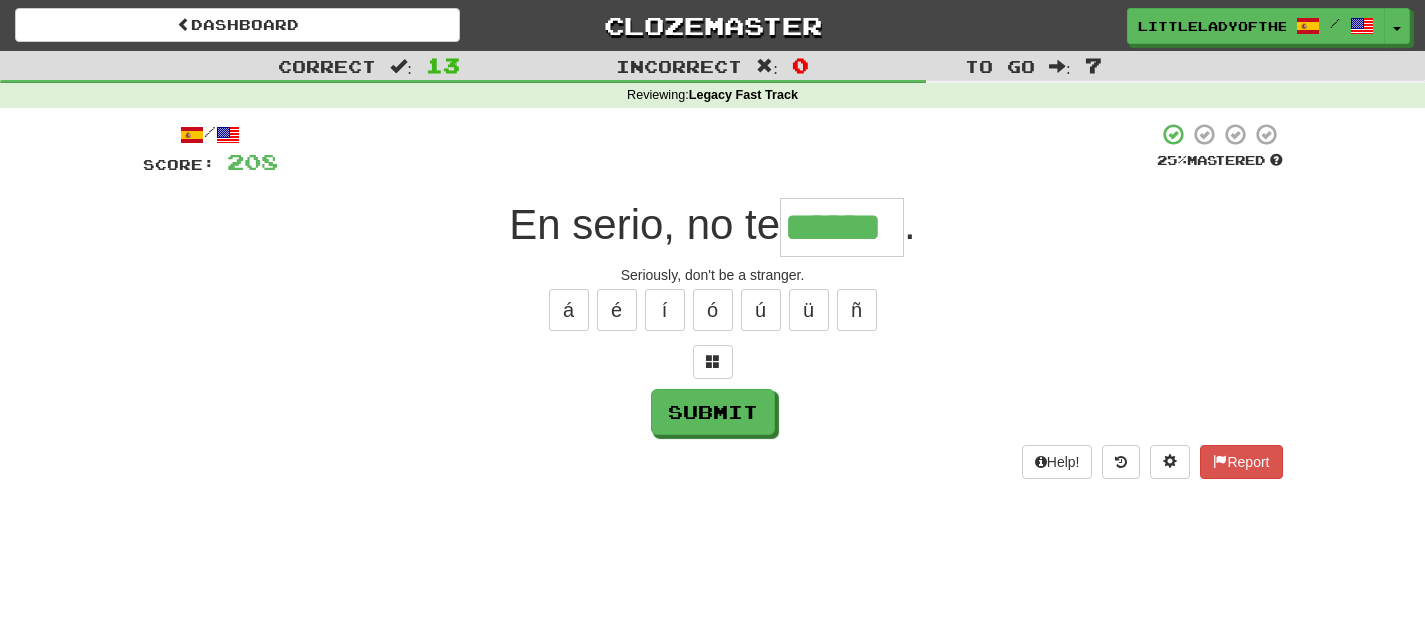 type on "******" 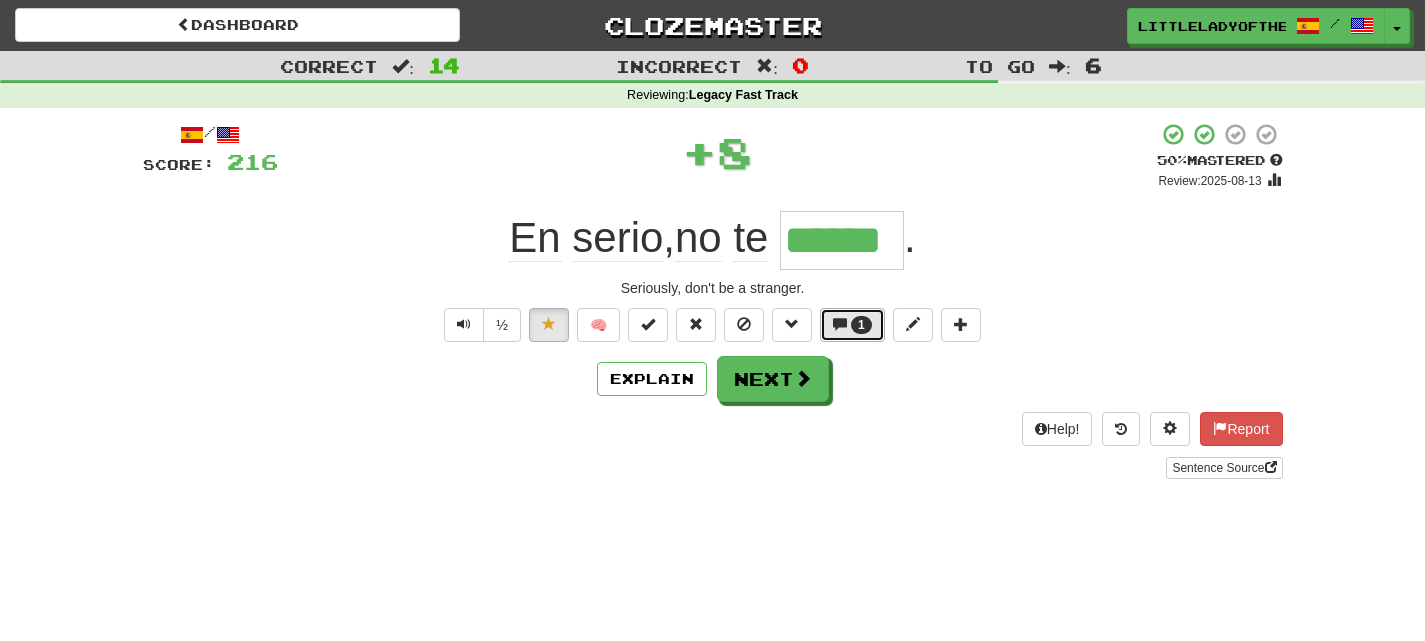 click on "1" at bounding box center [852, 325] 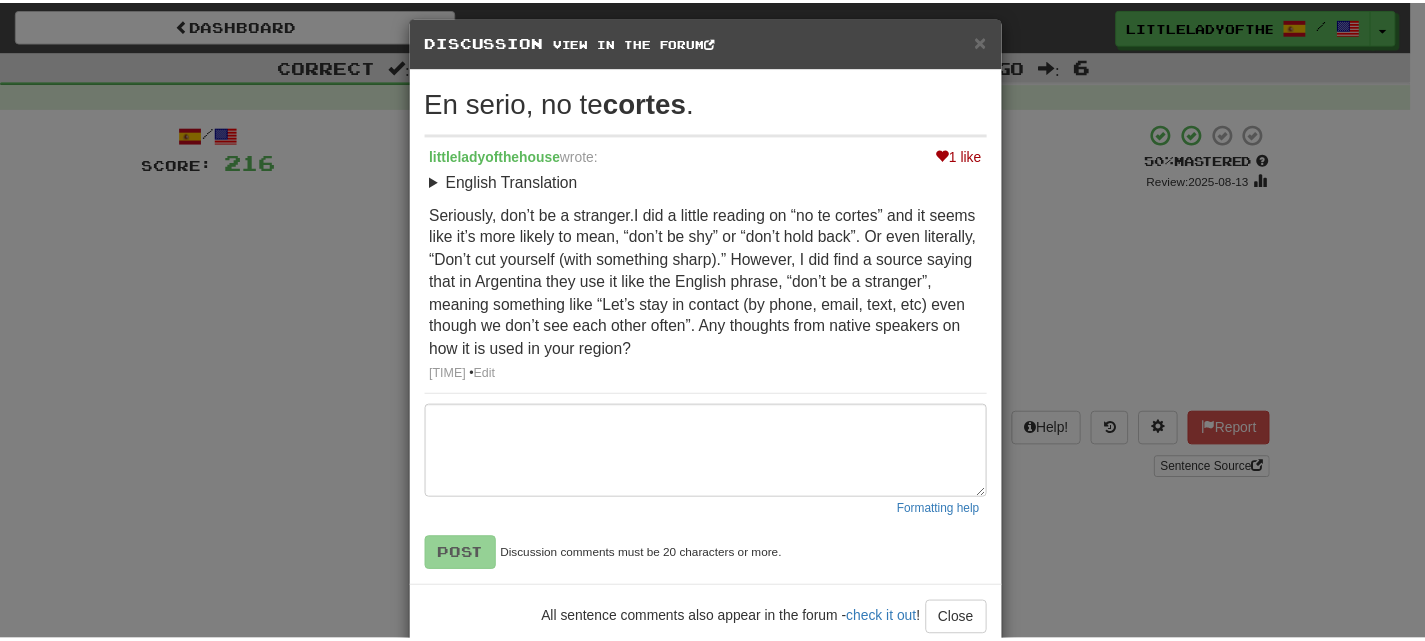 scroll, scrollTop: 14, scrollLeft: 0, axis: vertical 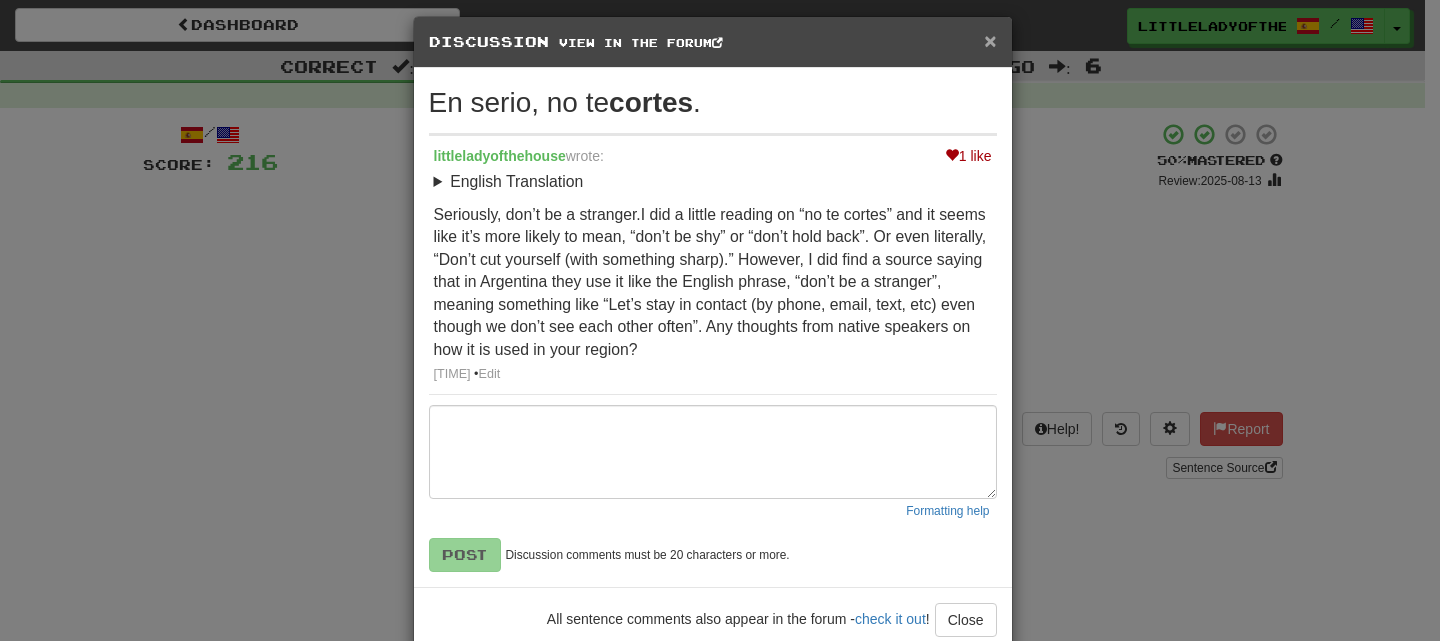 click on "×" at bounding box center [990, 40] 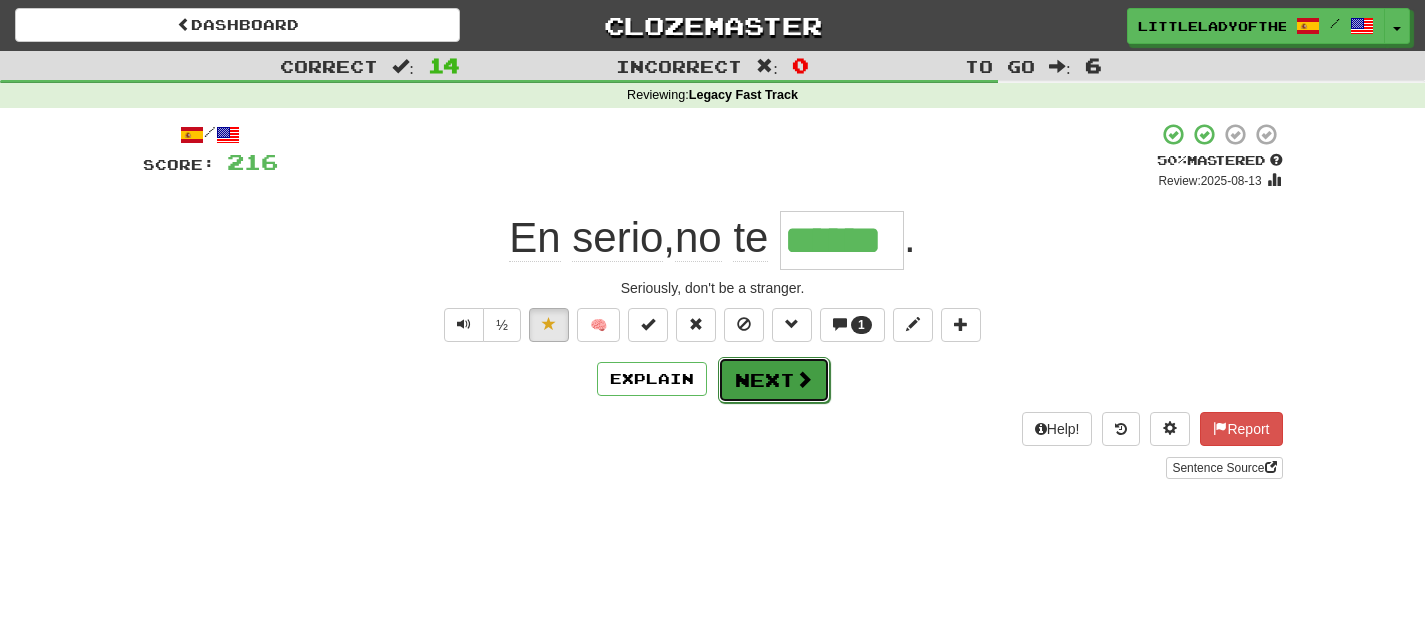 click on "Next" at bounding box center [774, 380] 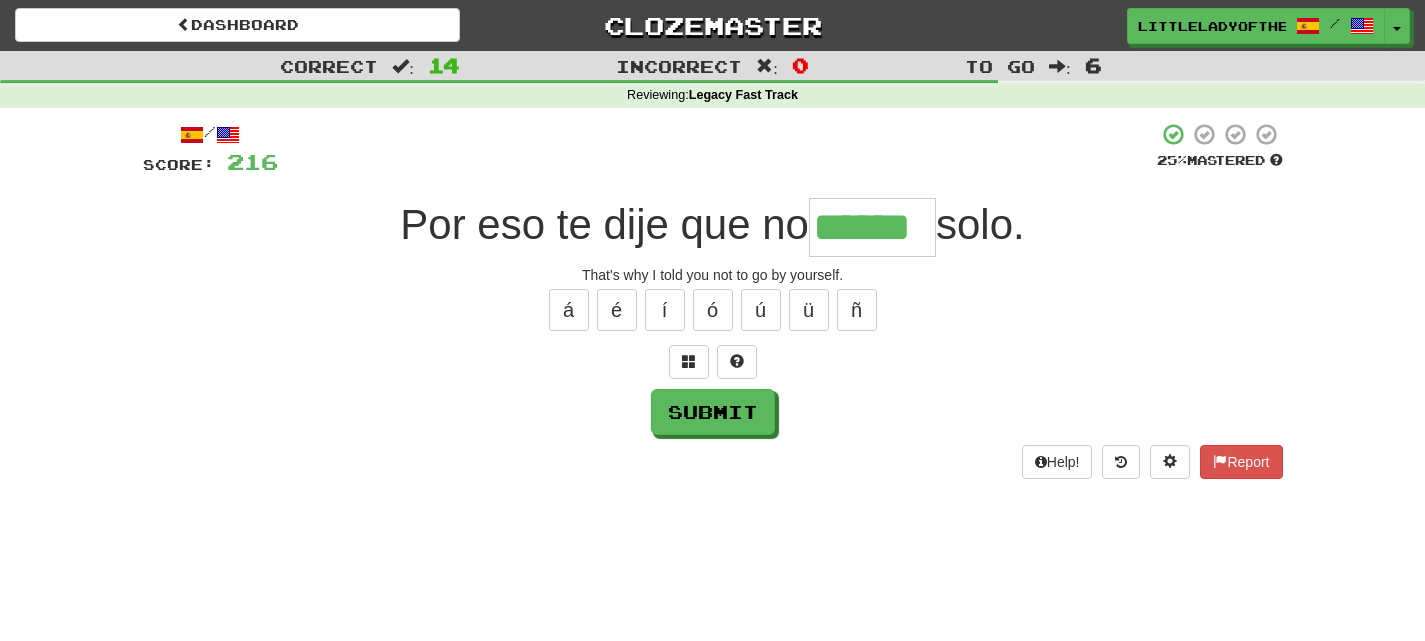 type on "******" 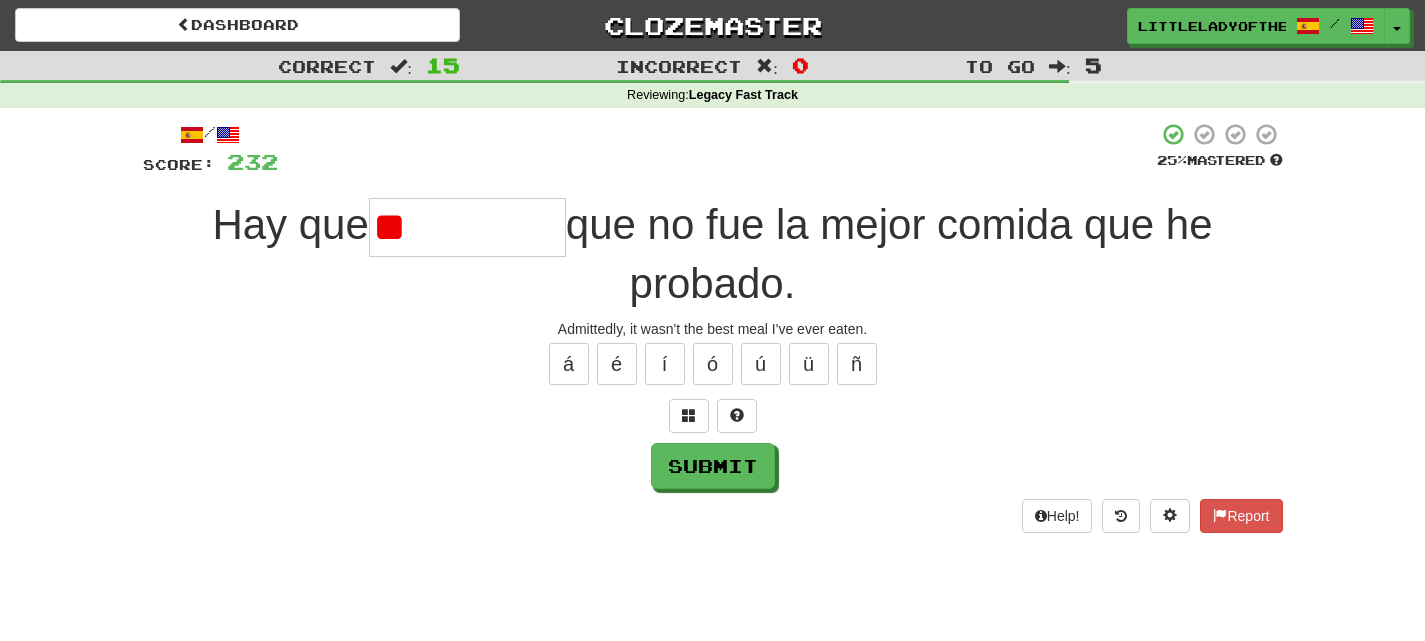 type on "*" 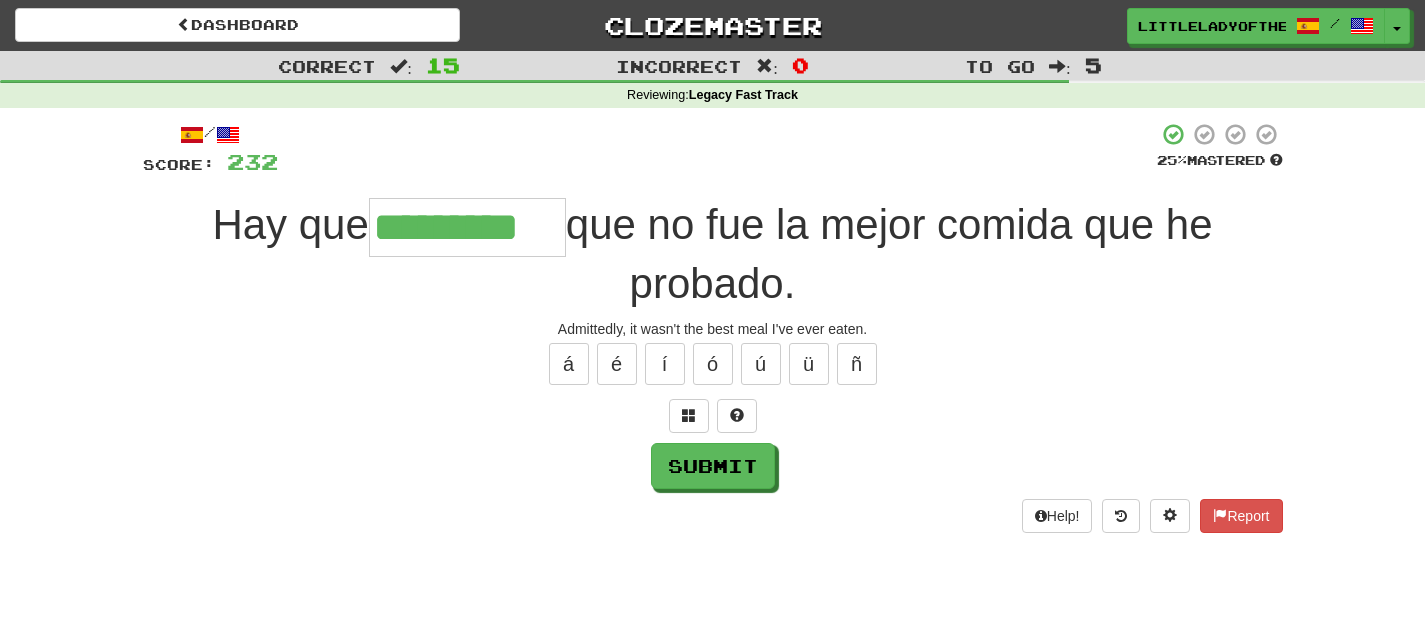 type on "*********" 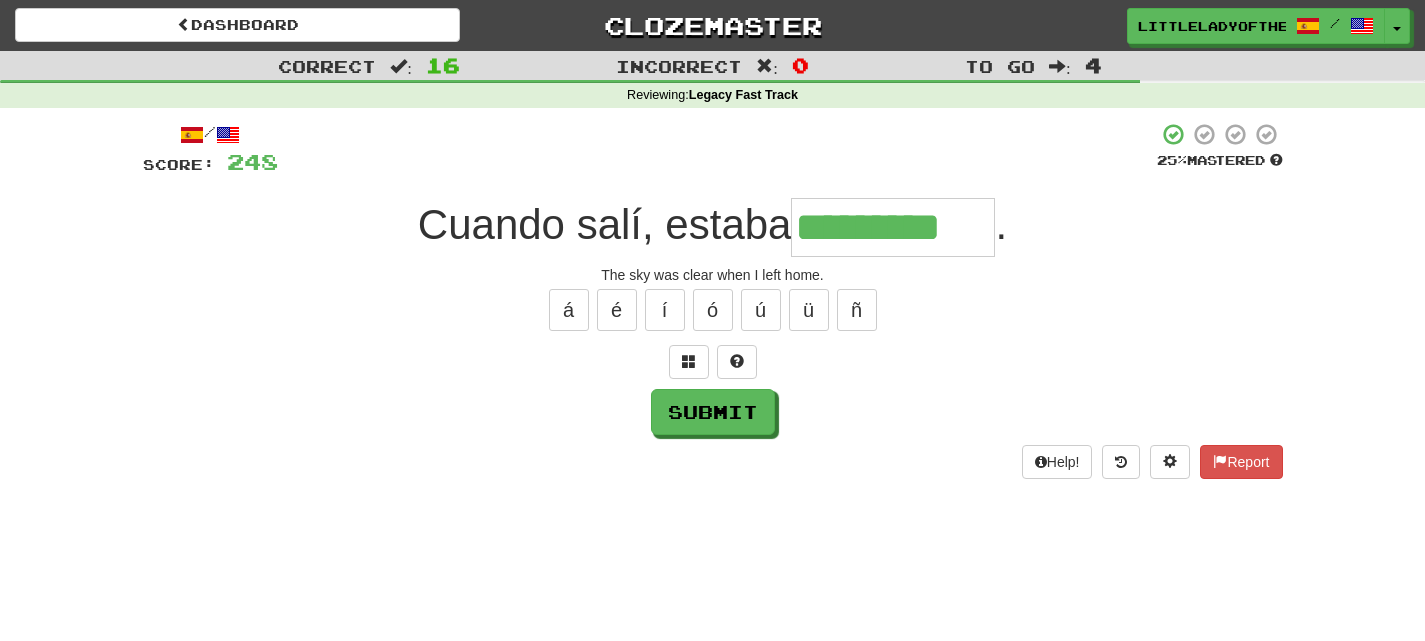 type on "*********" 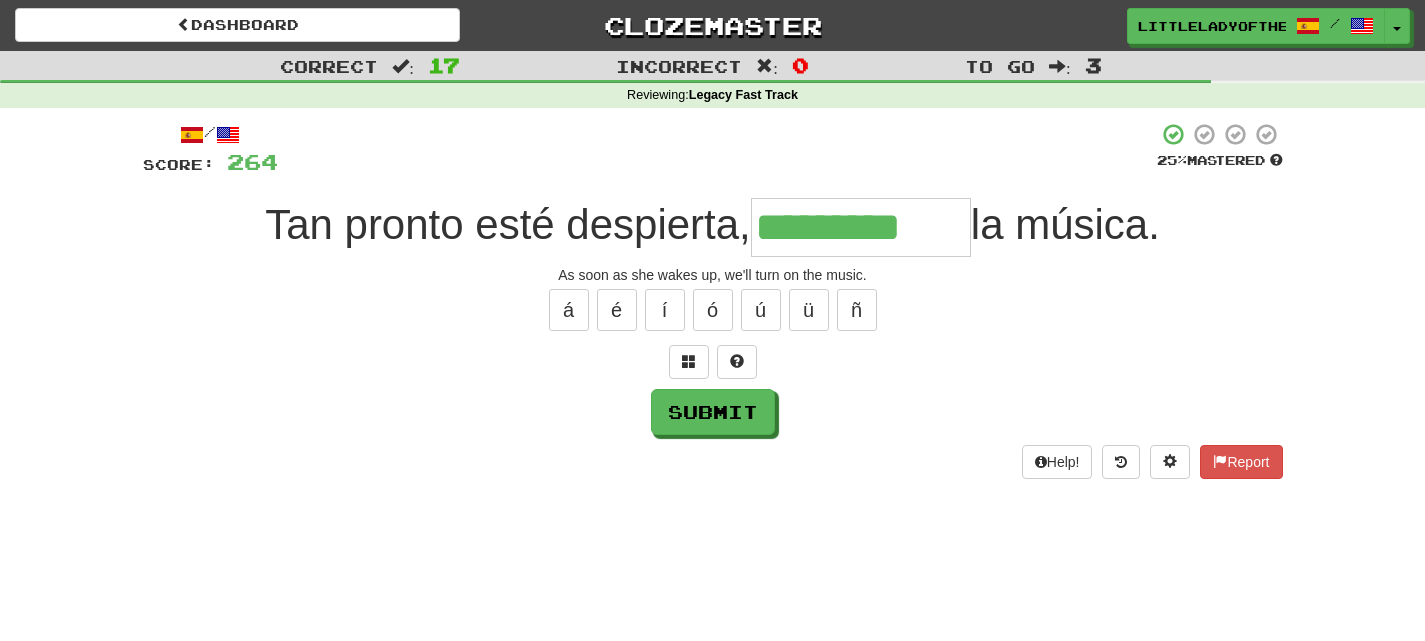 type on "*********" 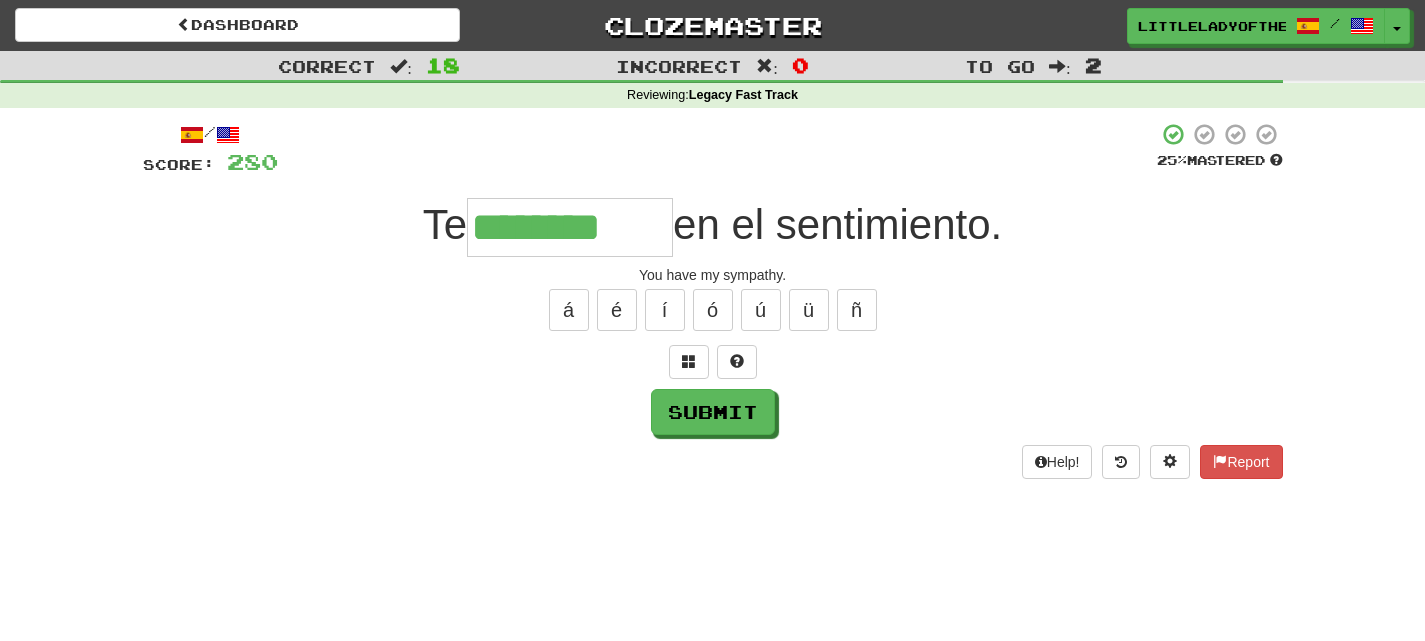 type on "********" 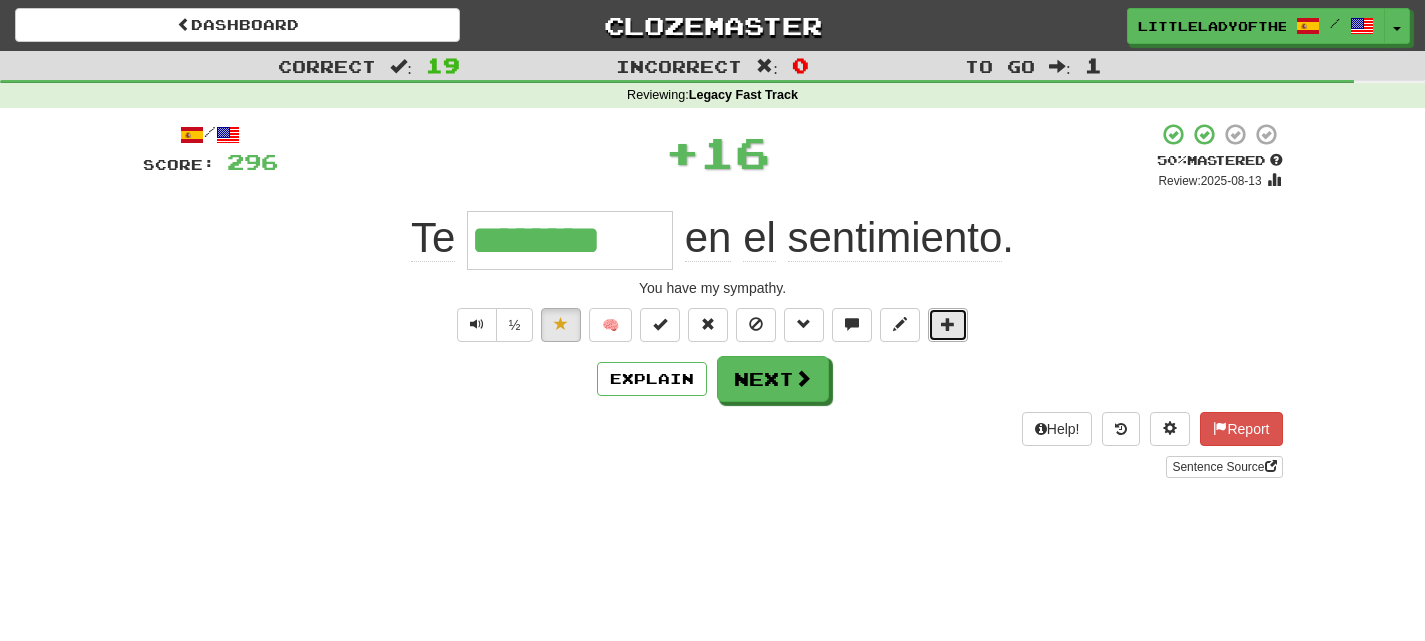 click at bounding box center [948, 324] 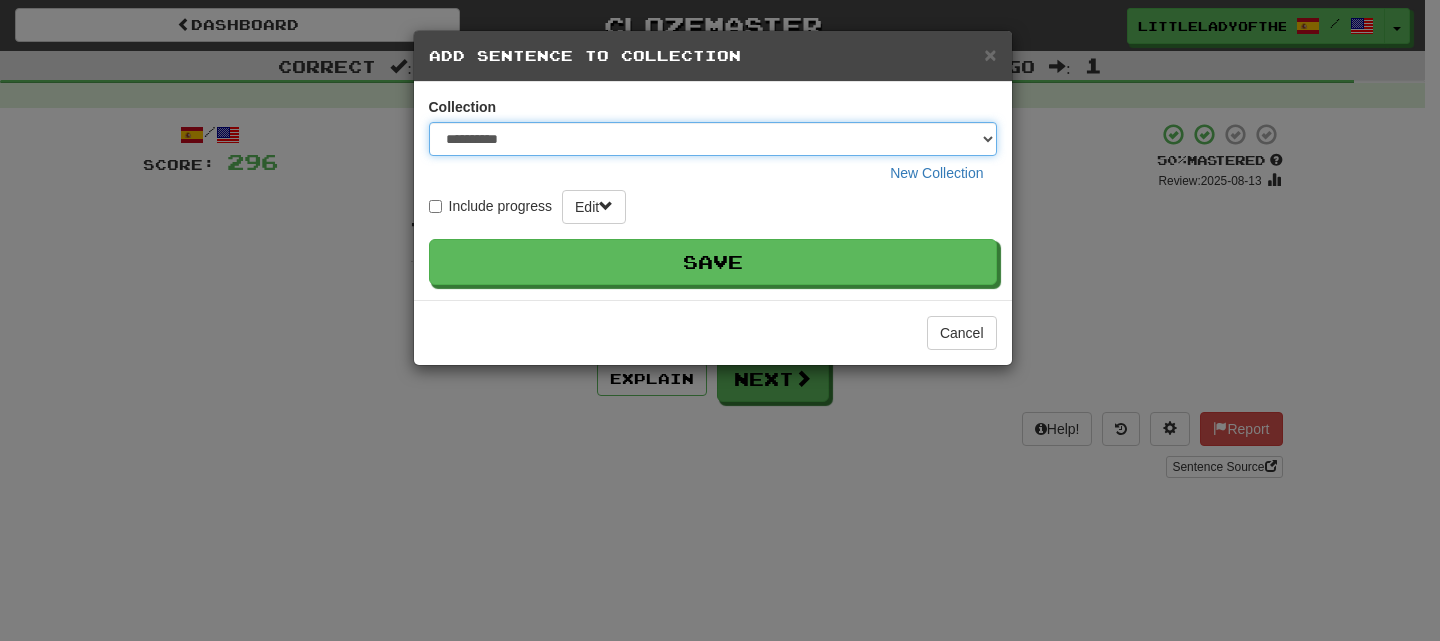 click on "**********" at bounding box center [713, 139] 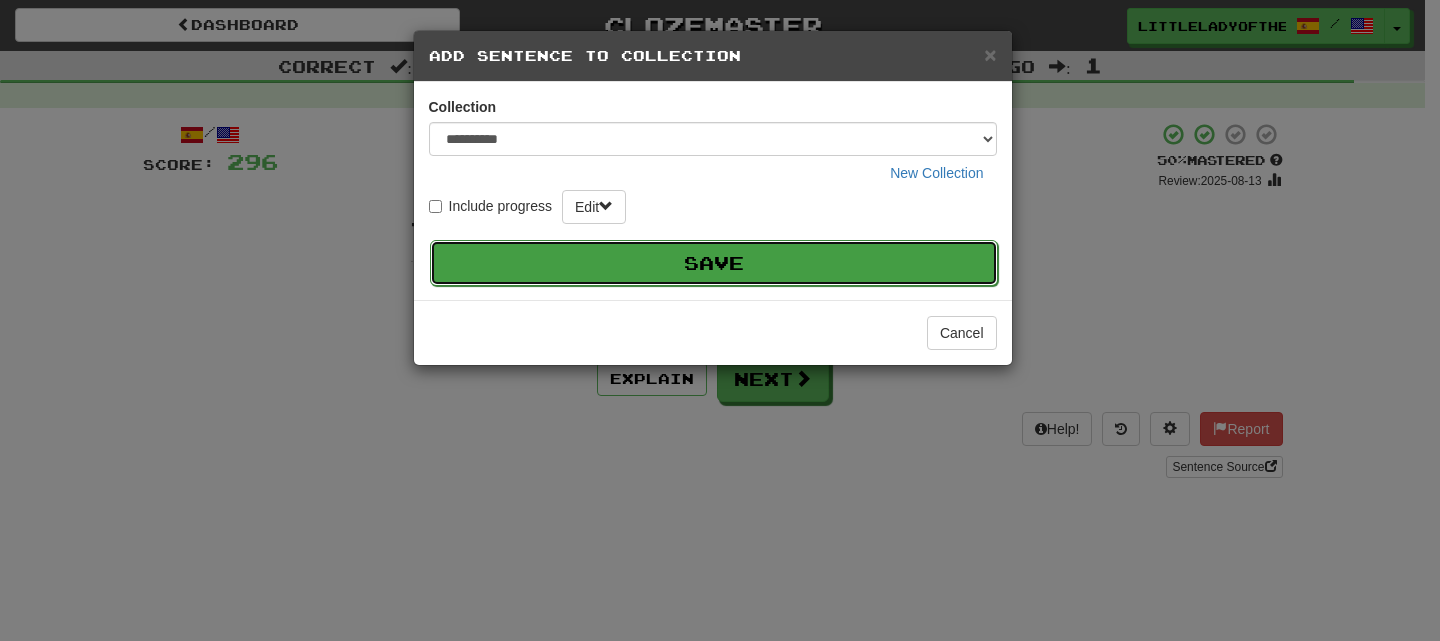 click on "Save" at bounding box center [714, 263] 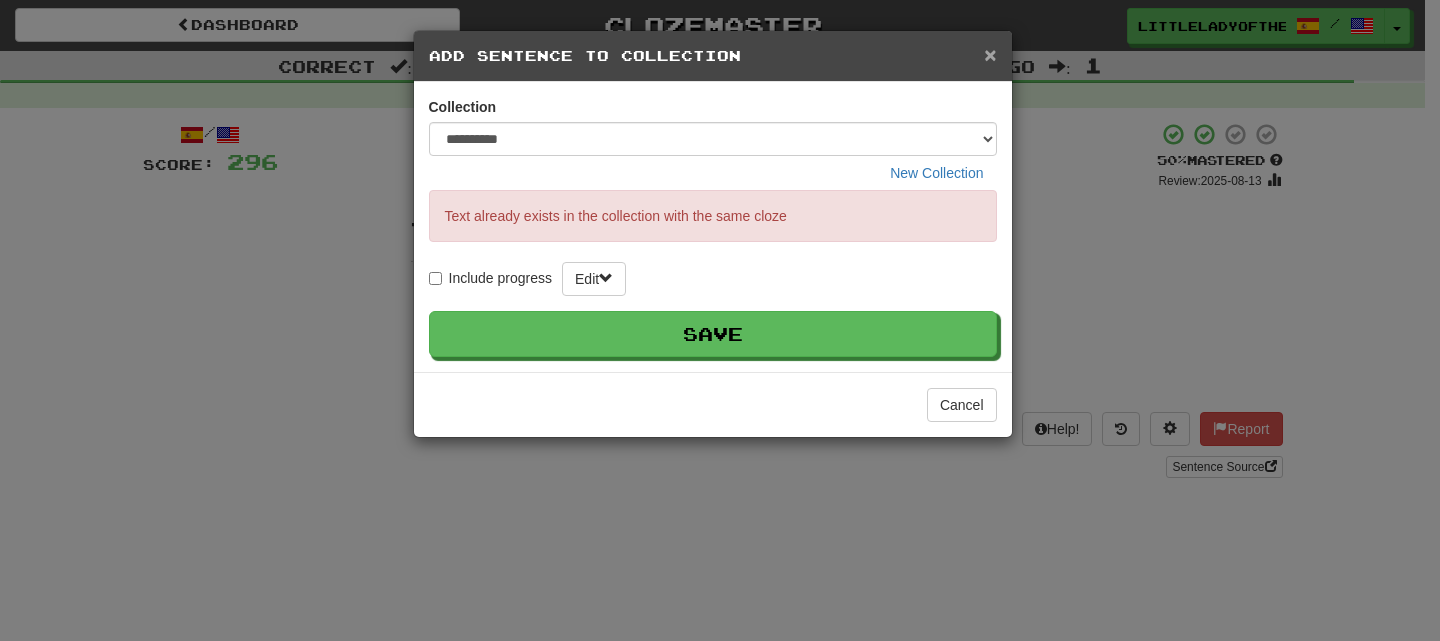 click on "×" at bounding box center [990, 54] 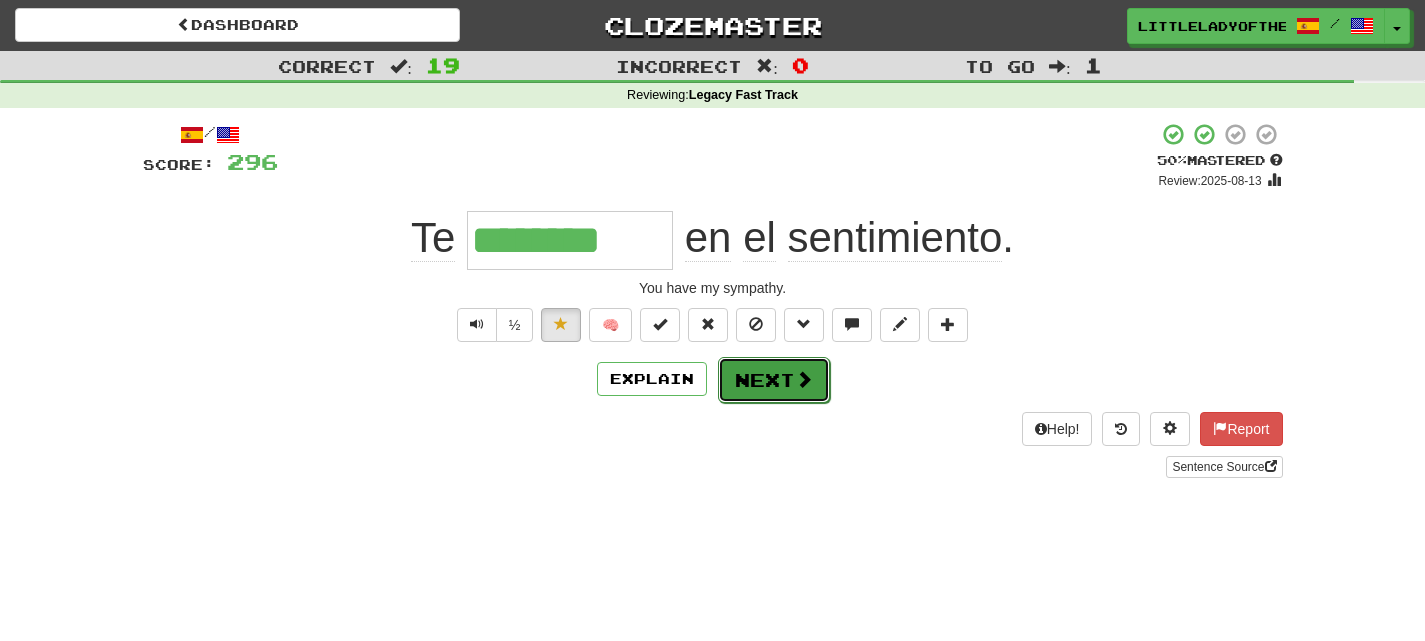click on "Next" at bounding box center [774, 380] 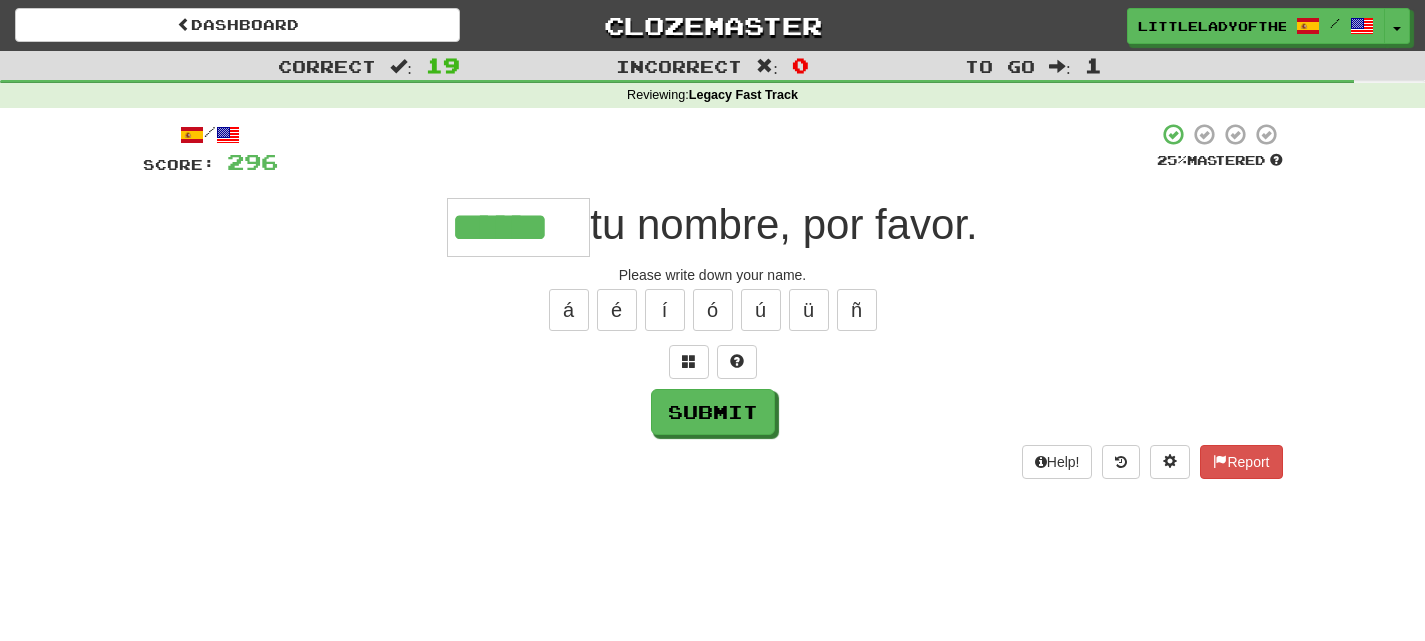 type on "******" 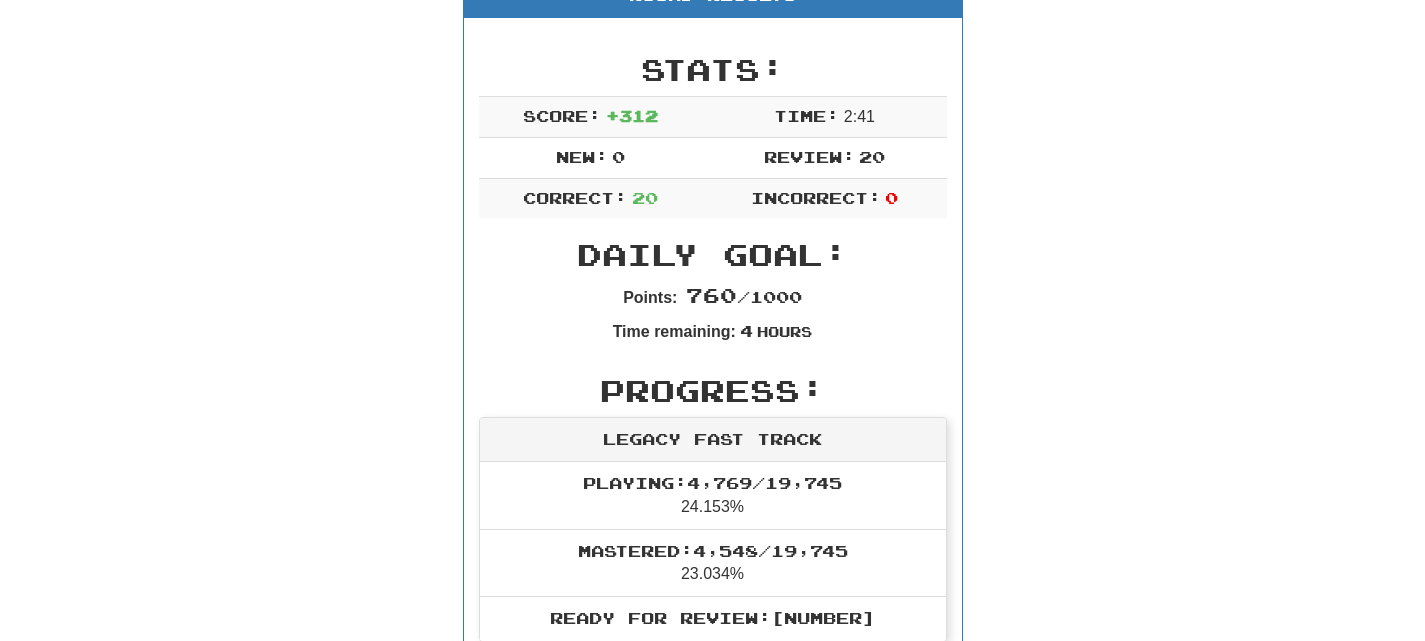 scroll, scrollTop: 0, scrollLeft: 0, axis: both 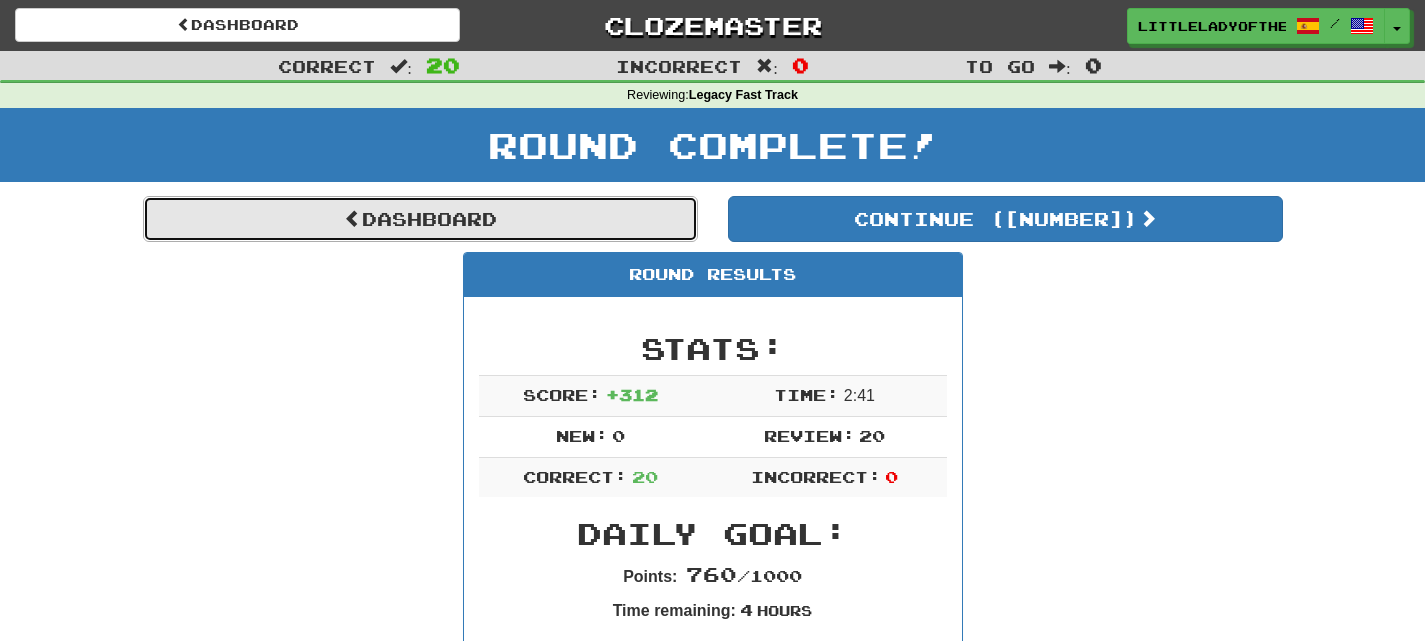 click on "Dashboard" at bounding box center (420, 219) 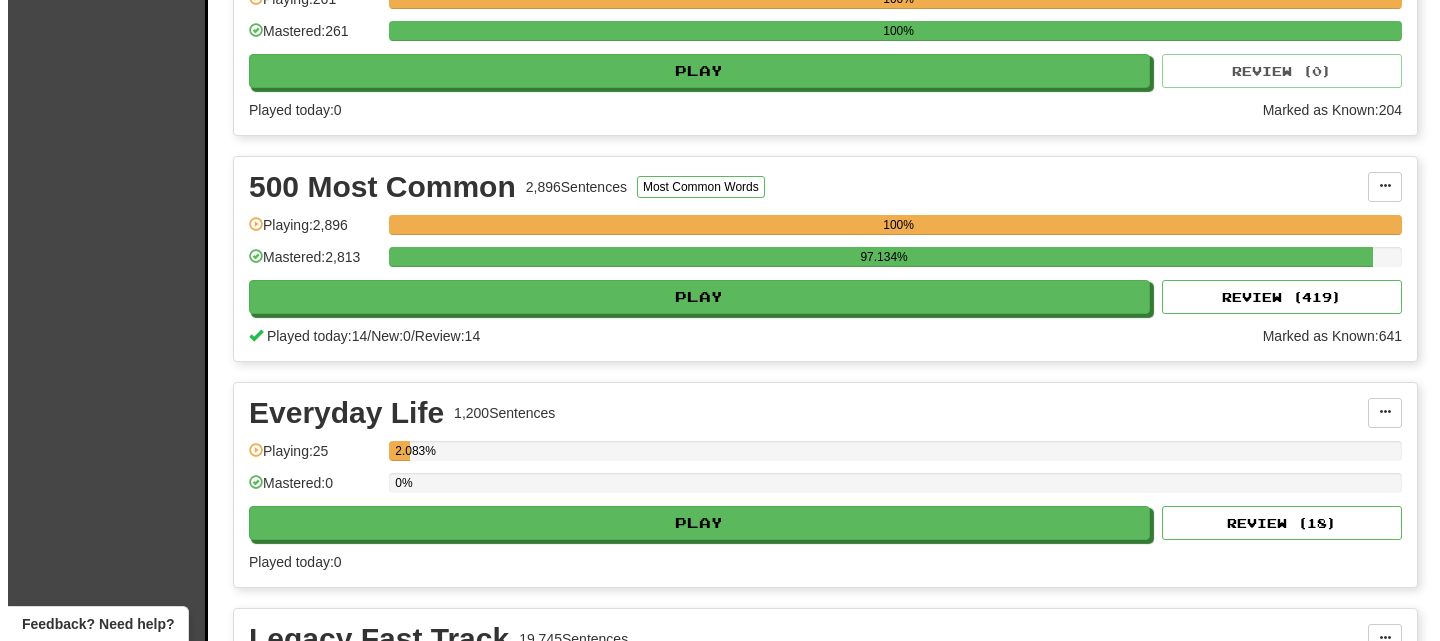 scroll, scrollTop: 530, scrollLeft: 0, axis: vertical 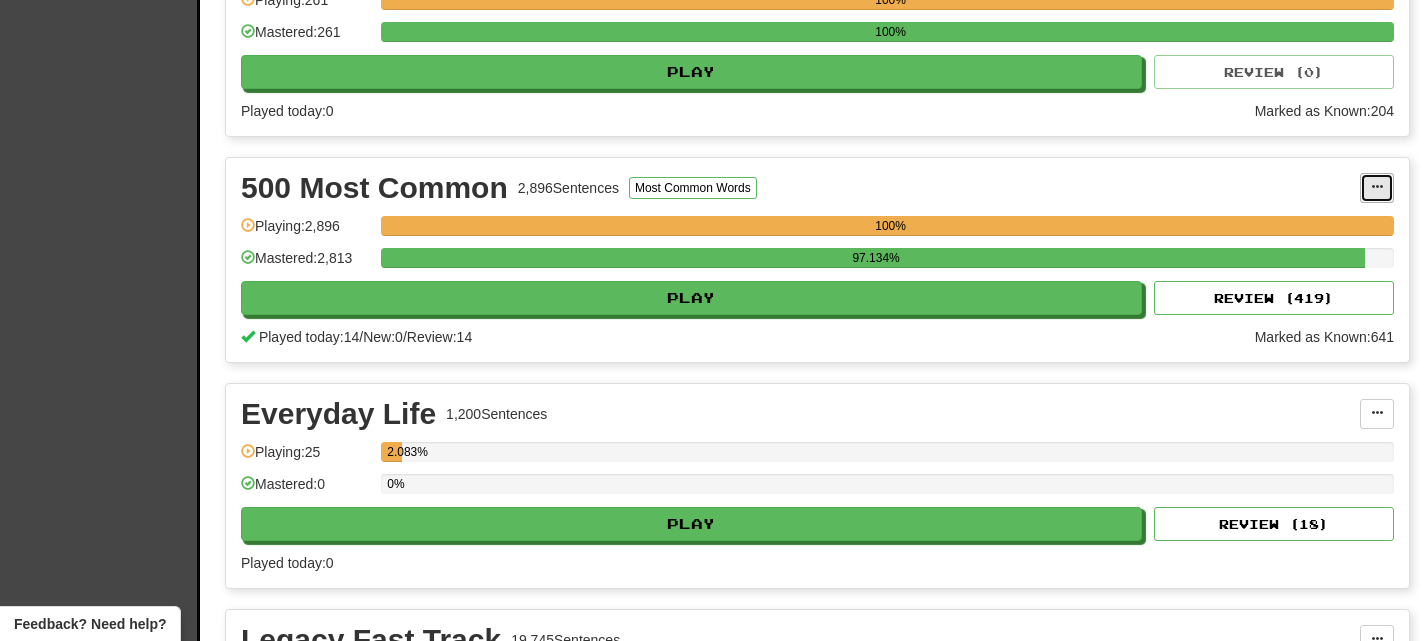 click at bounding box center [1377, 188] 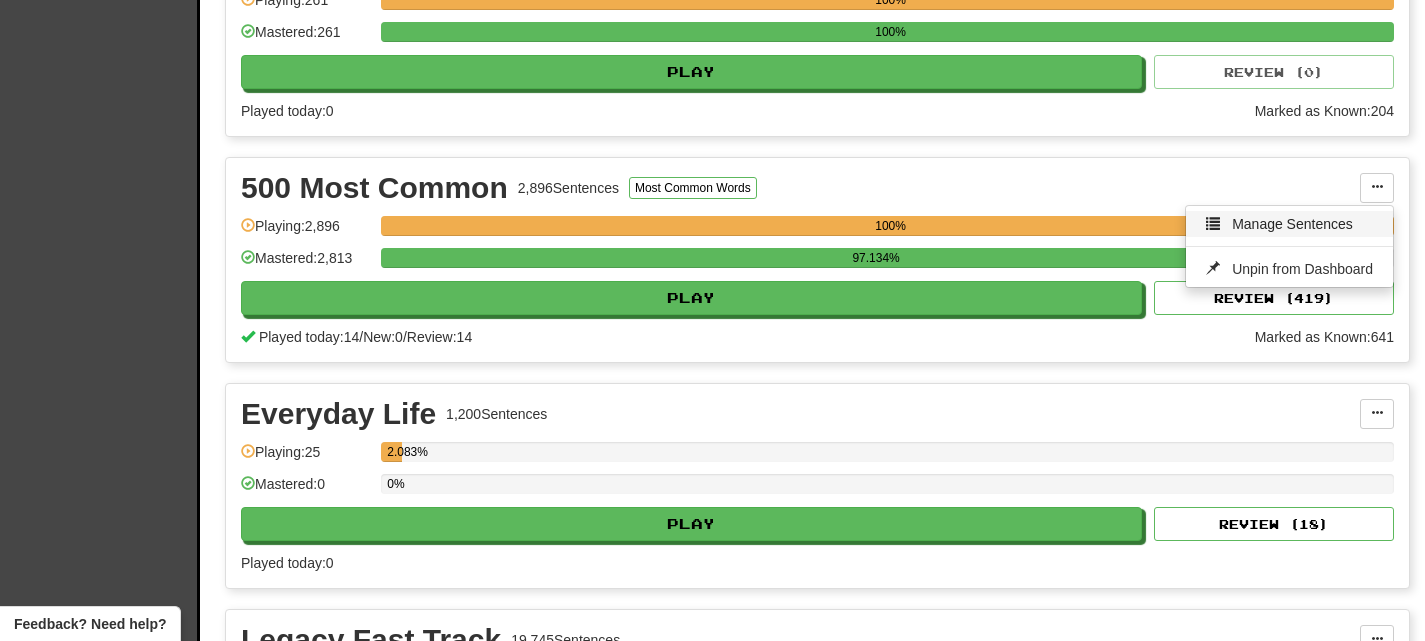 click on "Manage Sentences" at bounding box center [1292, 224] 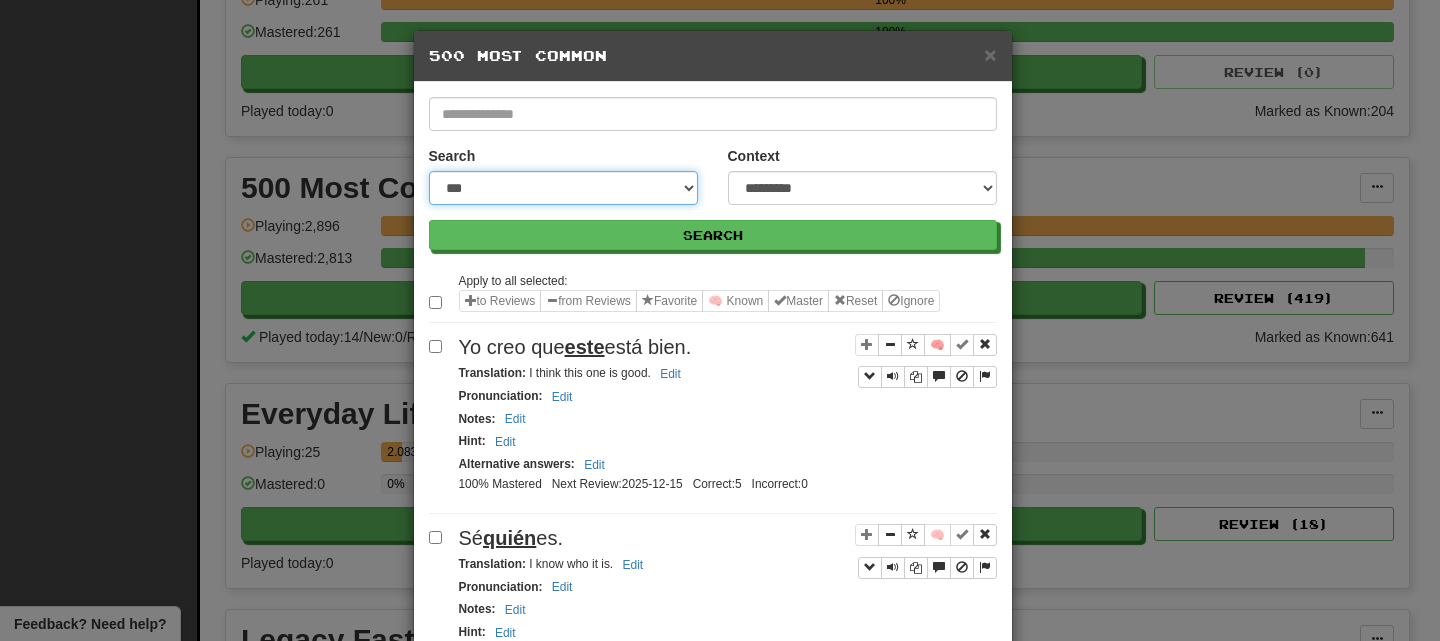 click on "**********" at bounding box center (563, 188) 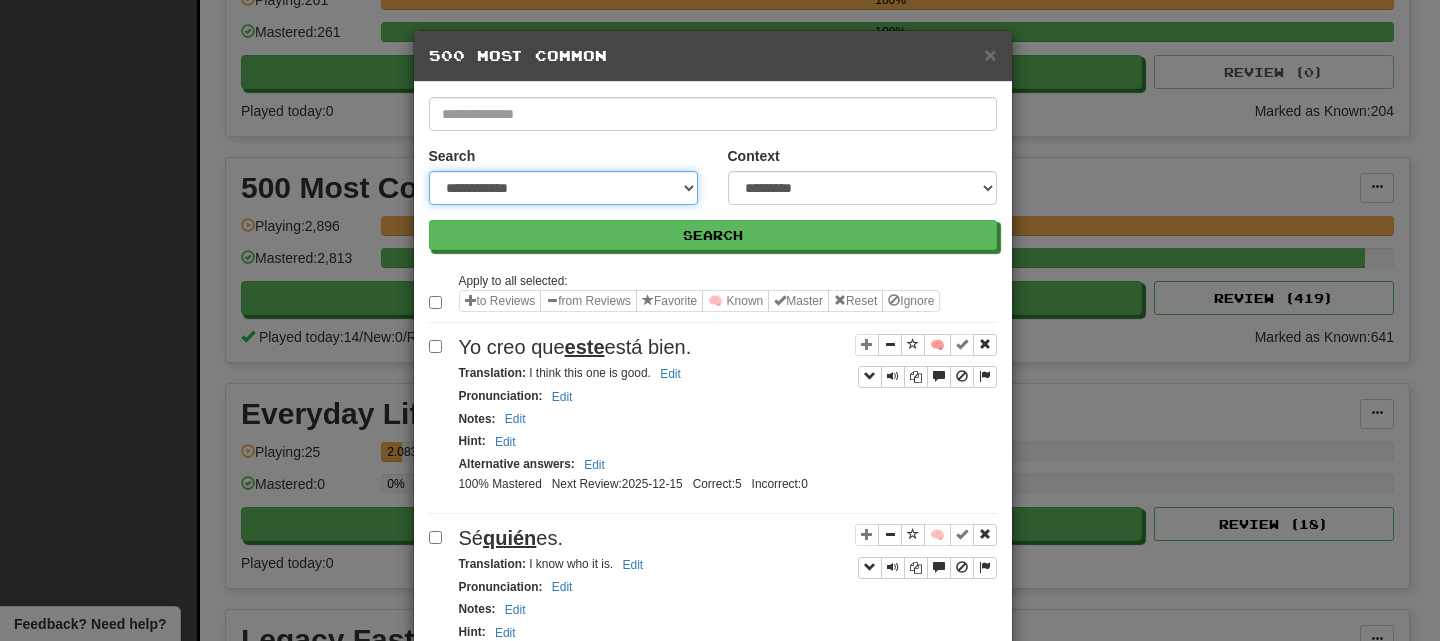 click on "**********" at bounding box center (563, 188) 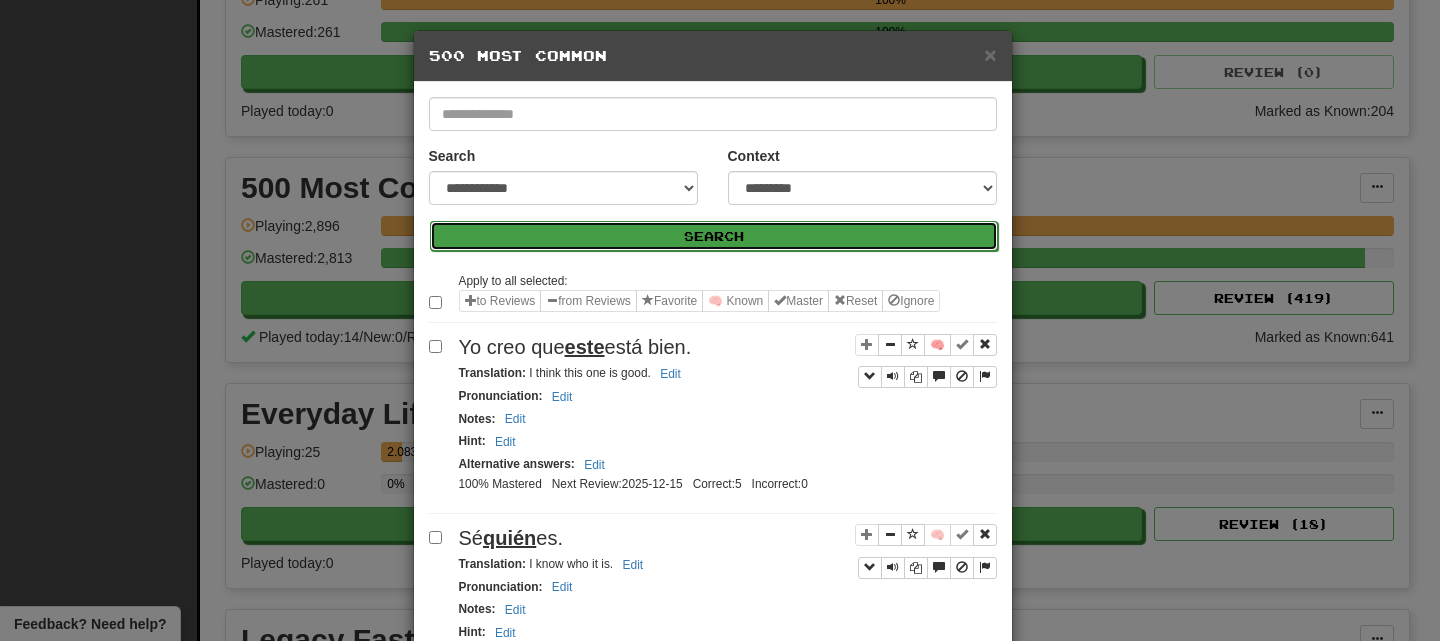click on "Search" at bounding box center [714, 236] 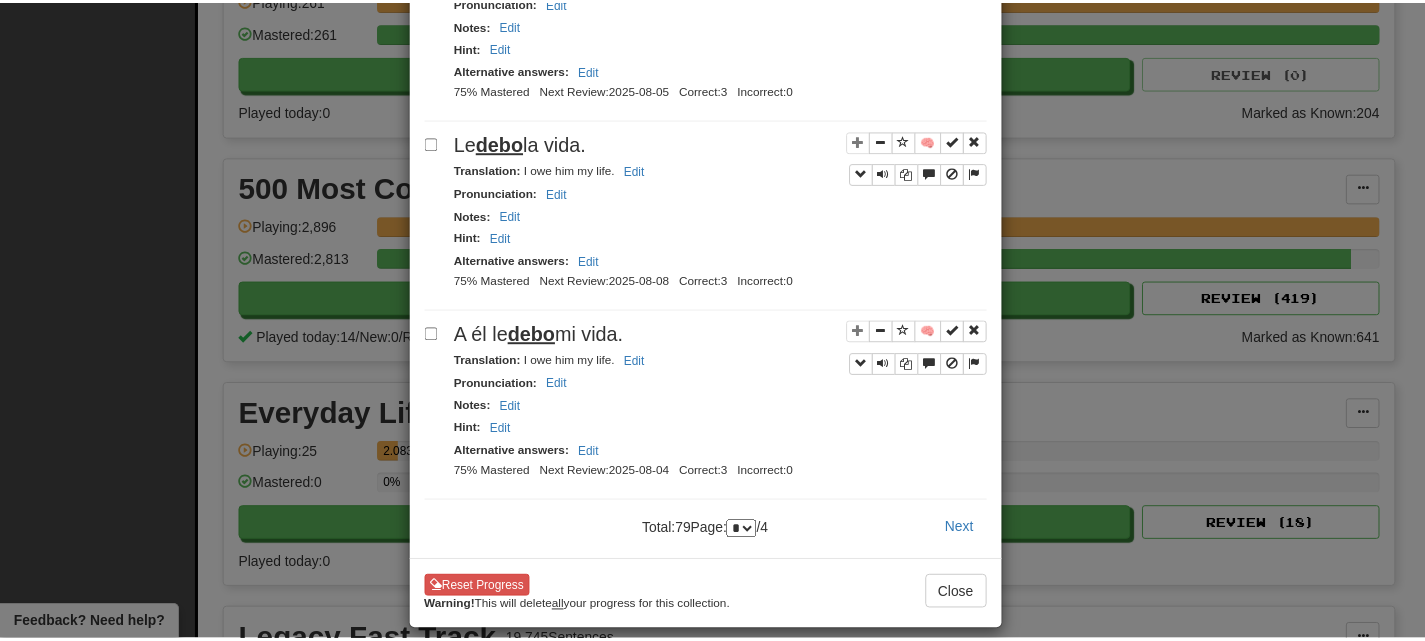 scroll, scrollTop: 3672, scrollLeft: 0, axis: vertical 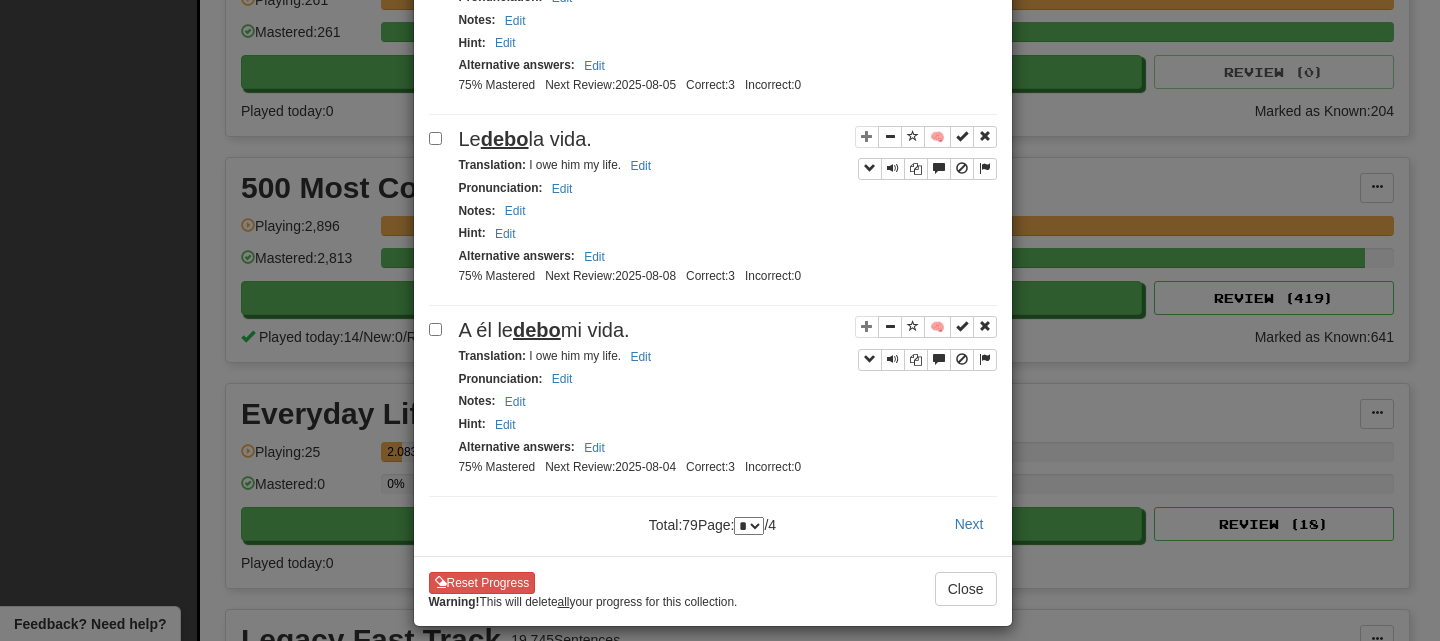 click on "**********" at bounding box center [720, 320] 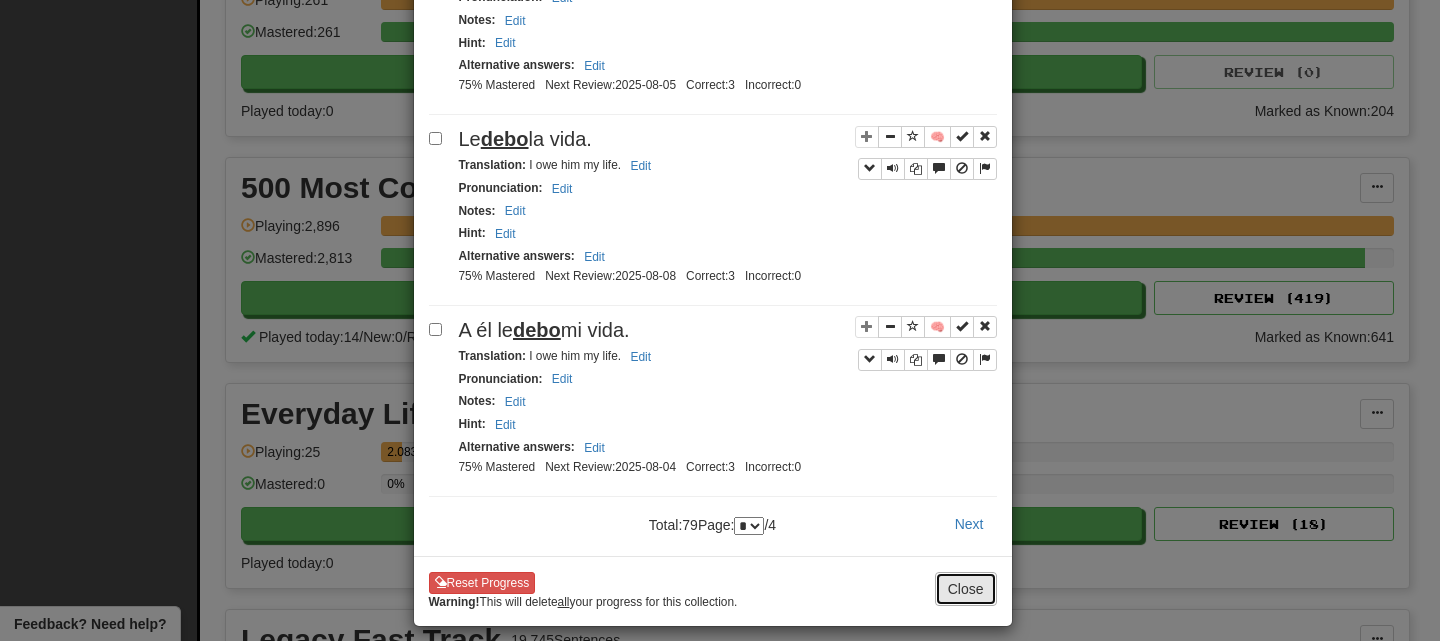 click on "Close" at bounding box center (966, 589) 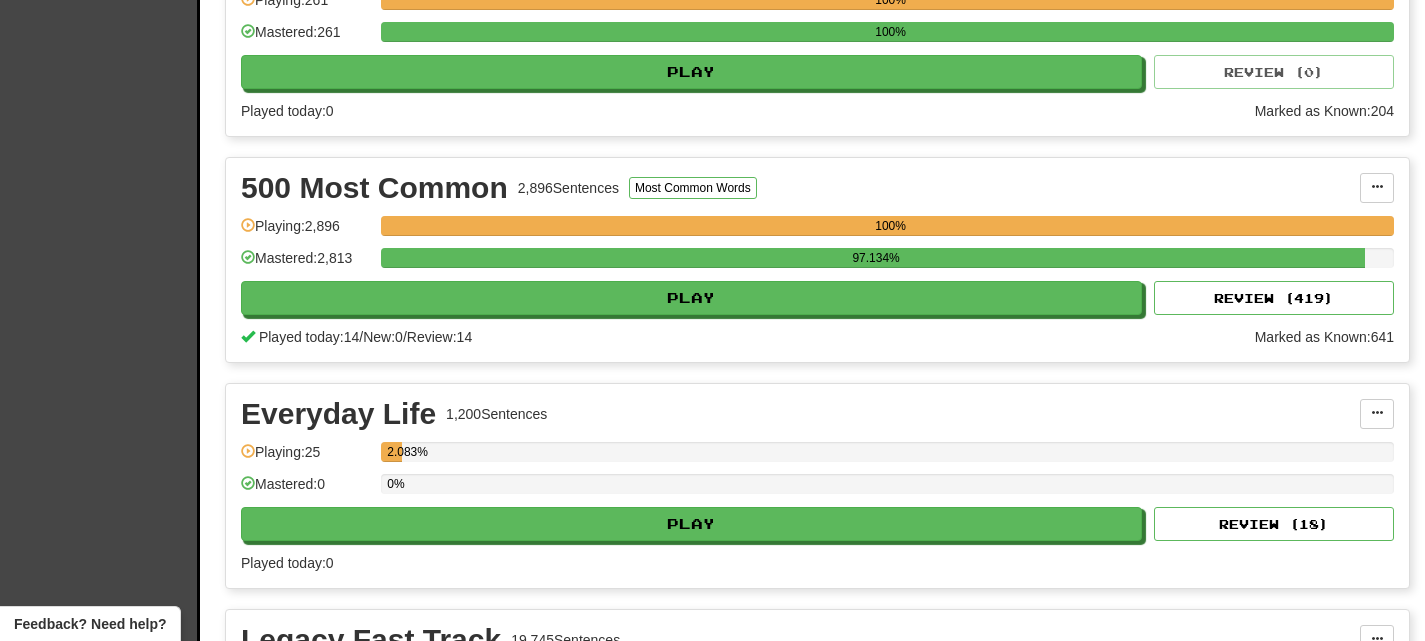 click on "Everyday Life [NUMBER]  Sentences Manage Sentences Unpin from Dashboard  Playing:  25 [PERCENTAGE]  Mastered:  0 0% Play Review ( 18 ) Played today:  0" at bounding box center (817, 486) 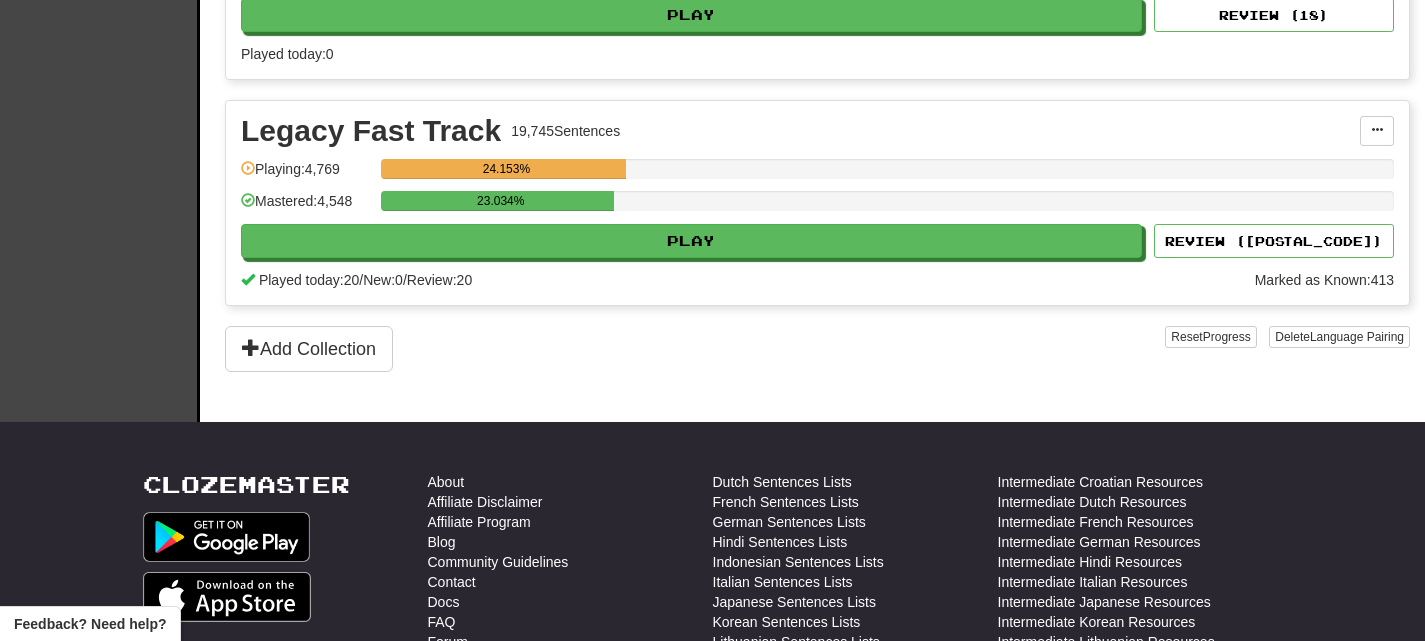 scroll, scrollTop: 1038, scrollLeft: 0, axis: vertical 